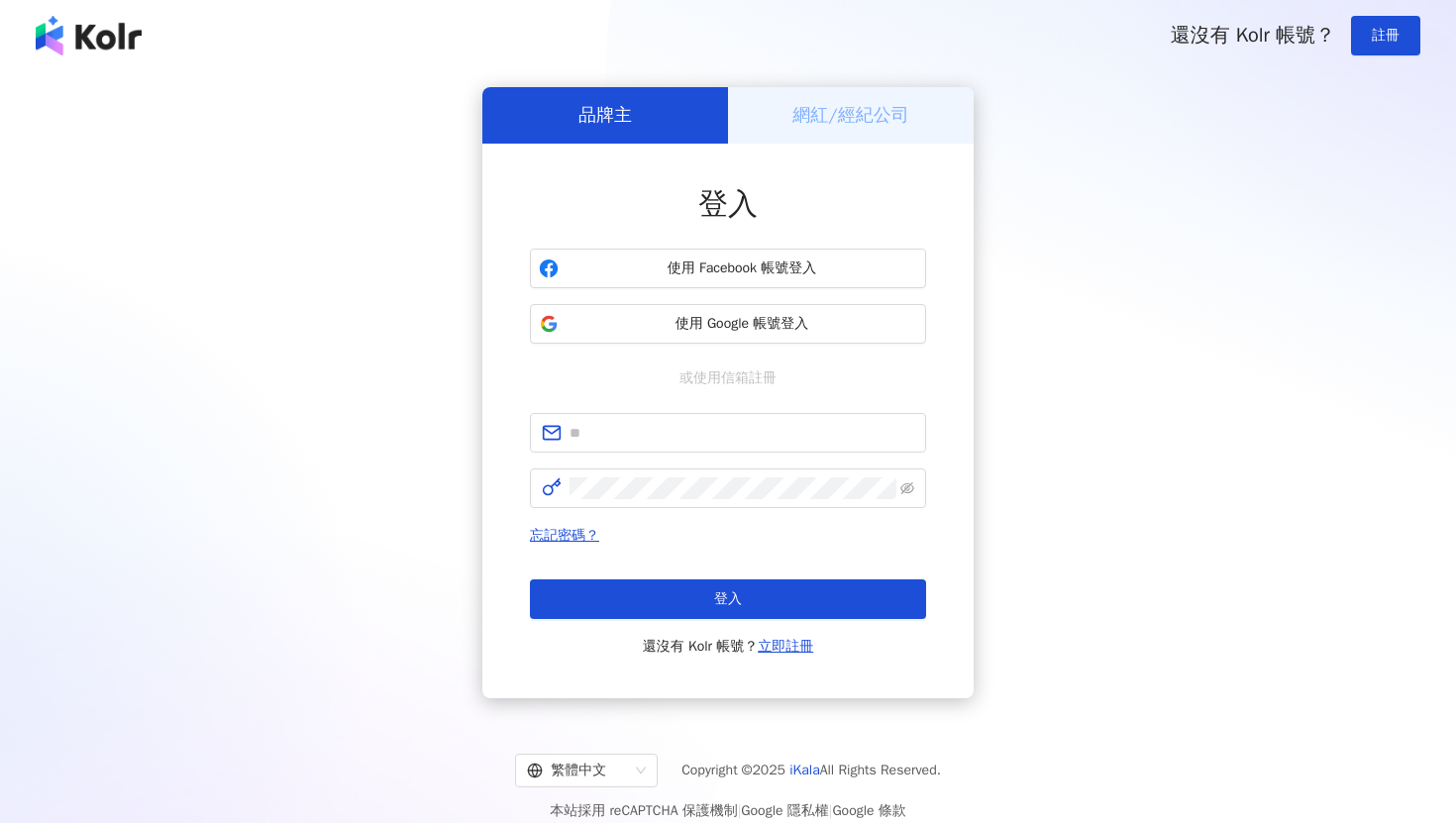 scroll, scrollTop: 0, scrollLeft: 0, axis: both 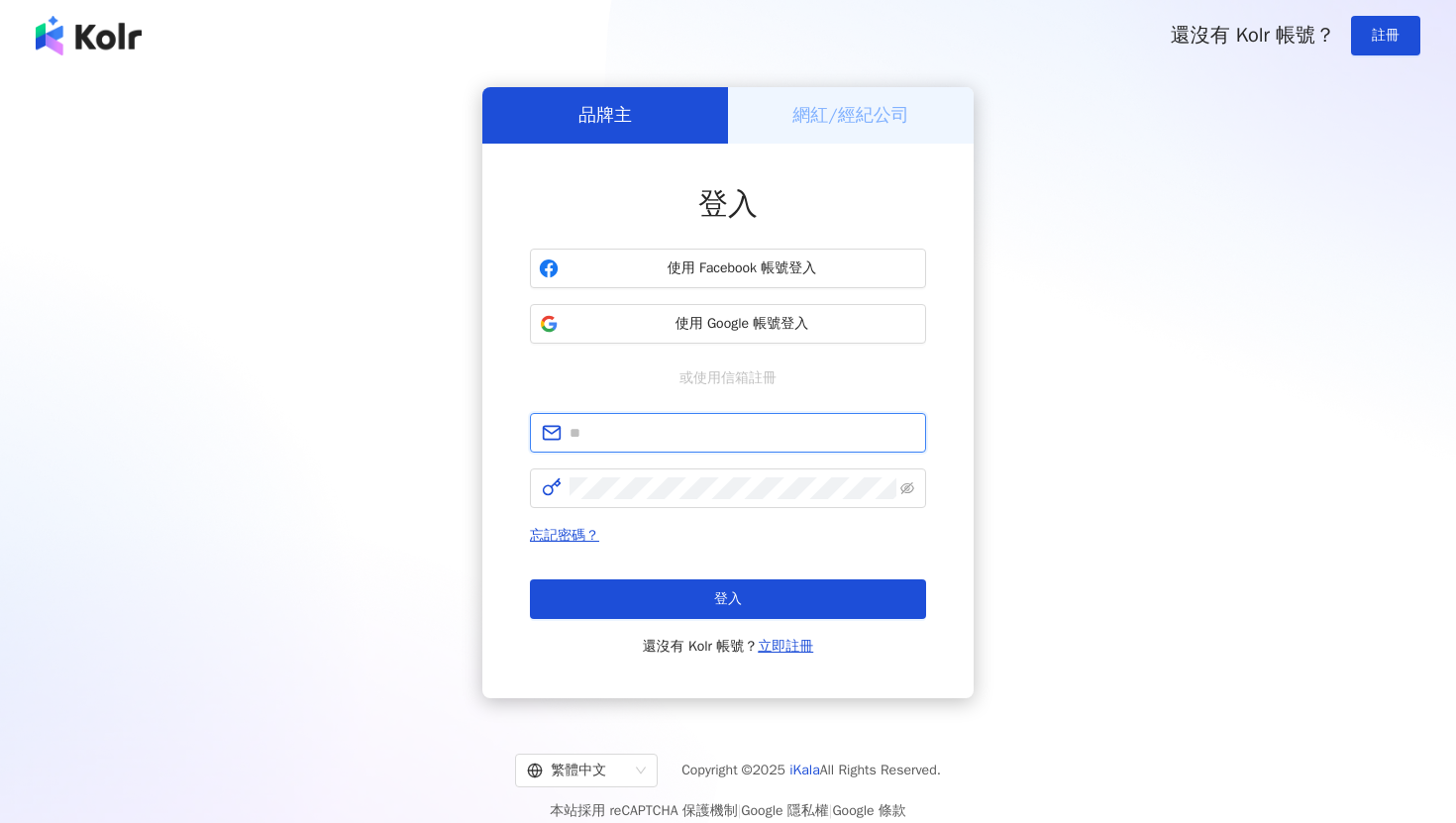 click at bounding box center (742, 433) 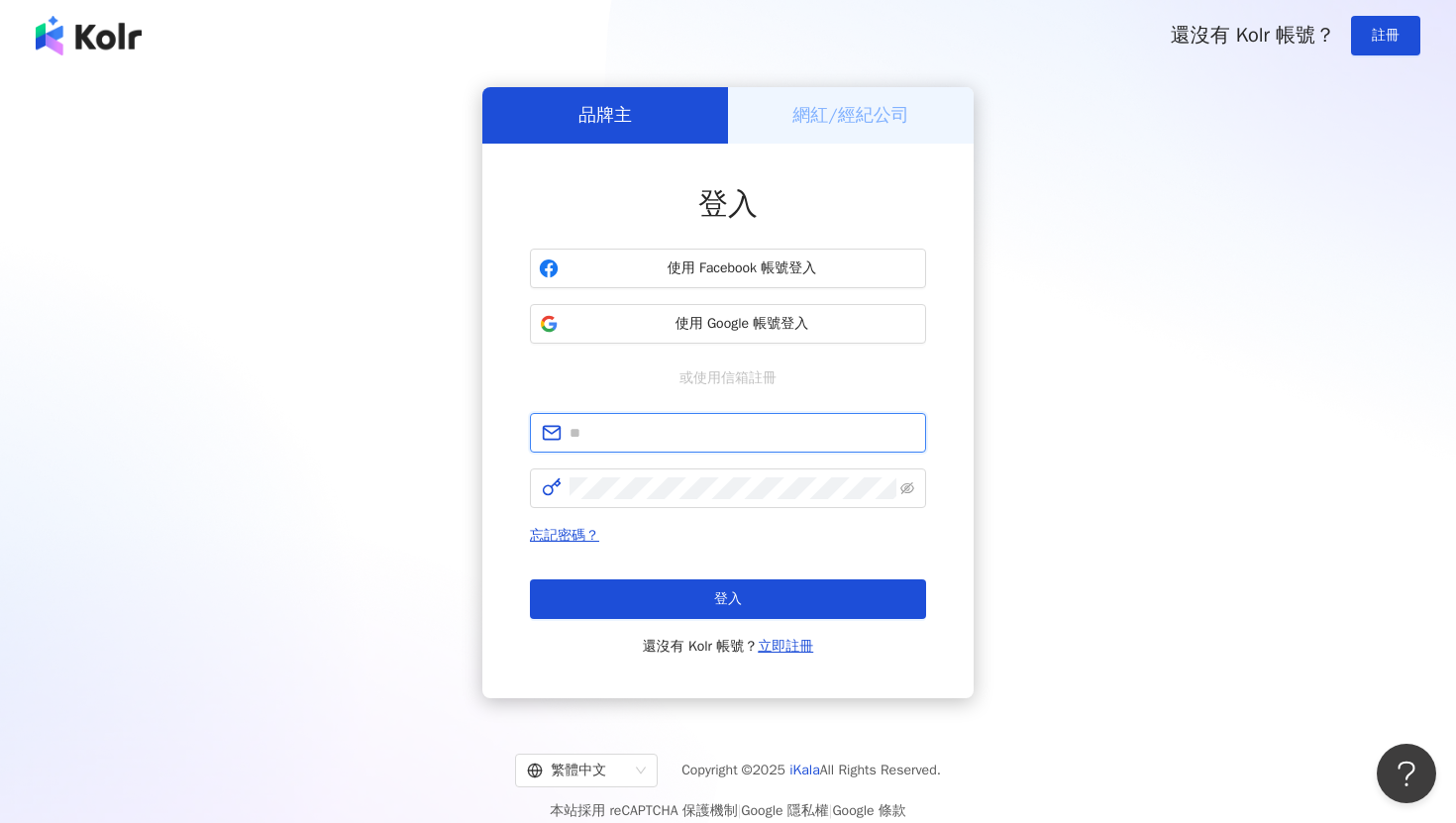 scroll, scrollTop: 0, scrollLeft: 0, axis: both 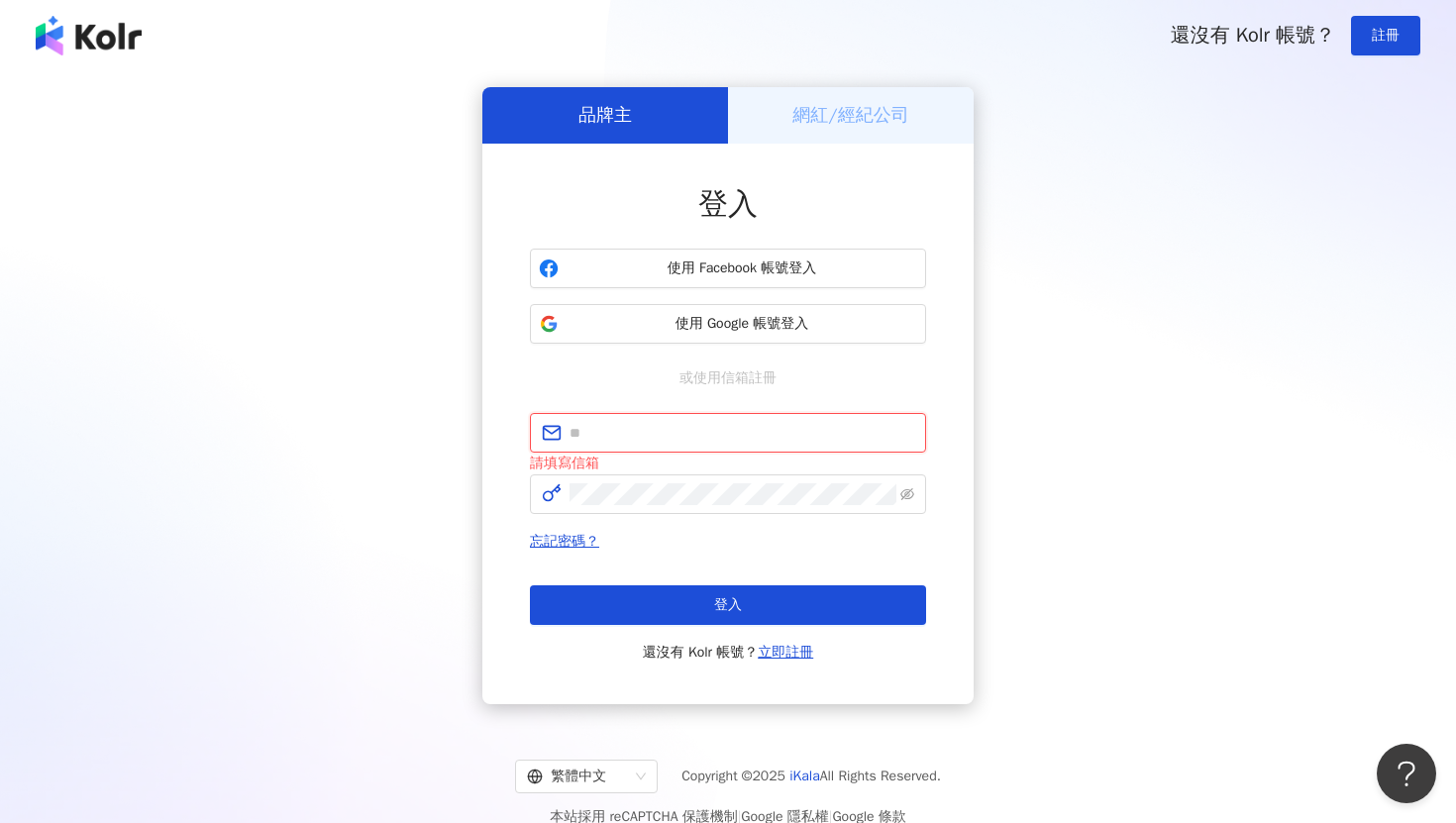 click at bounding box center (742, 433) 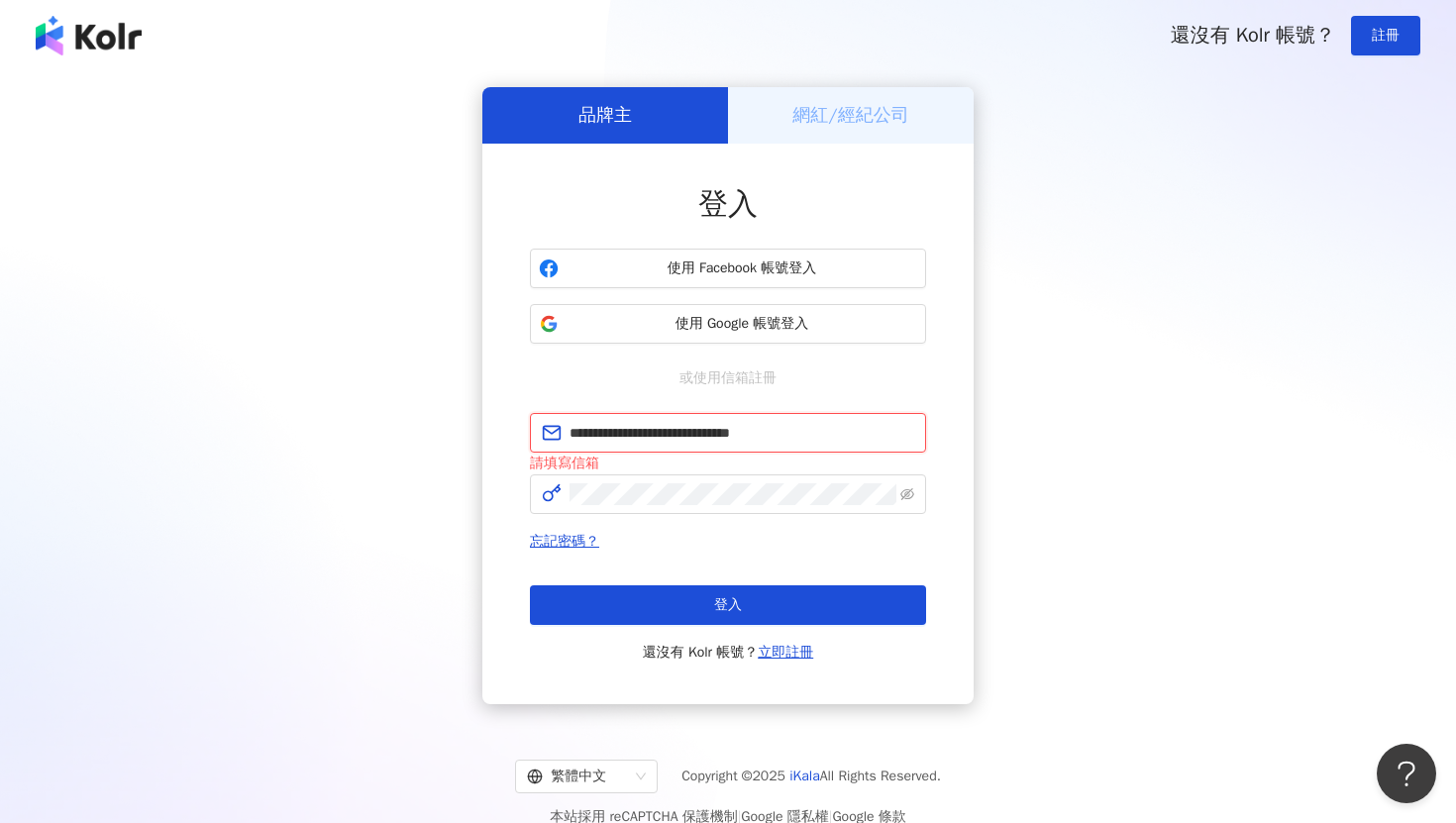 type on "**********" 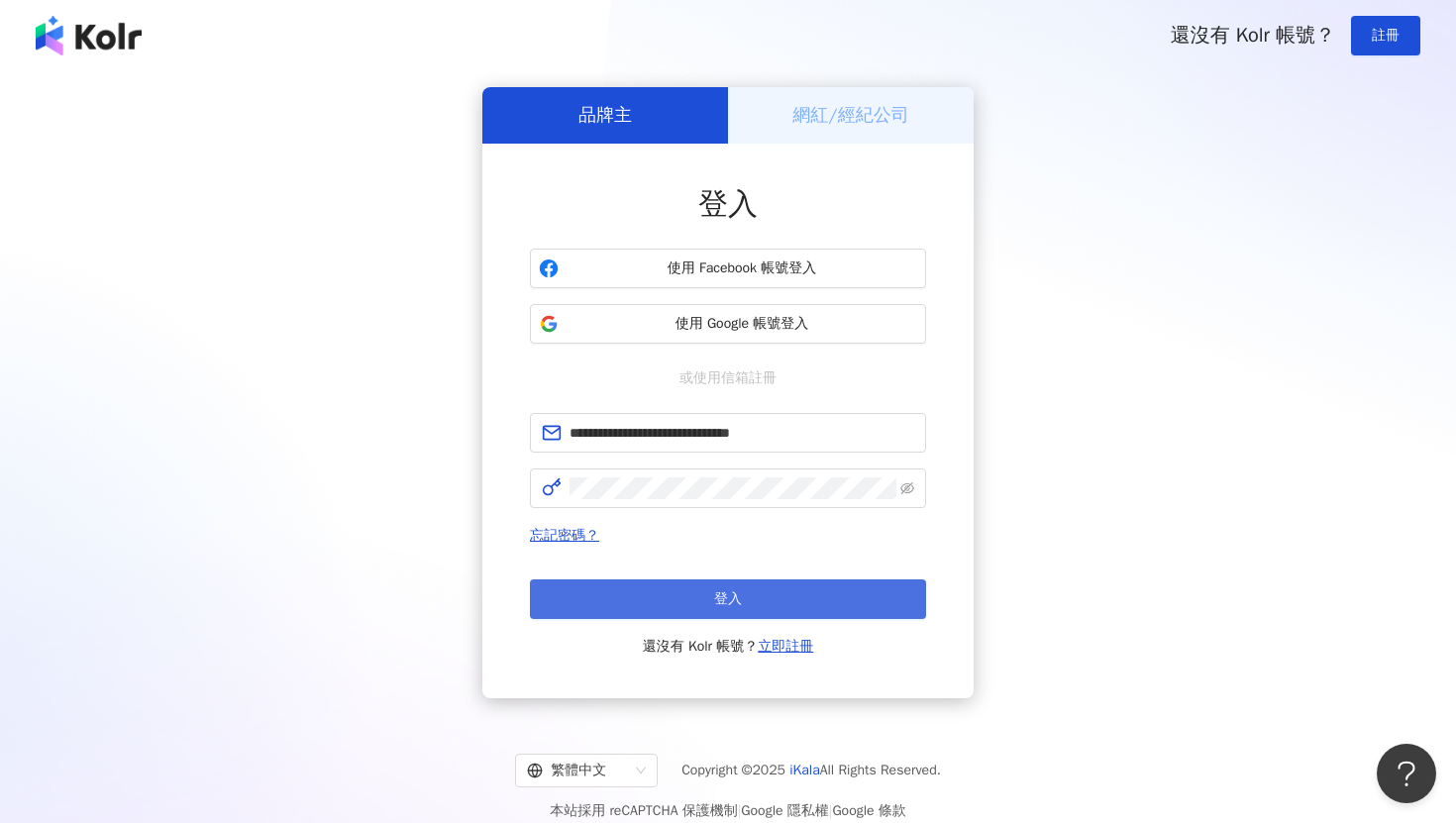 click on "登入" at bounding box center (728, 599) 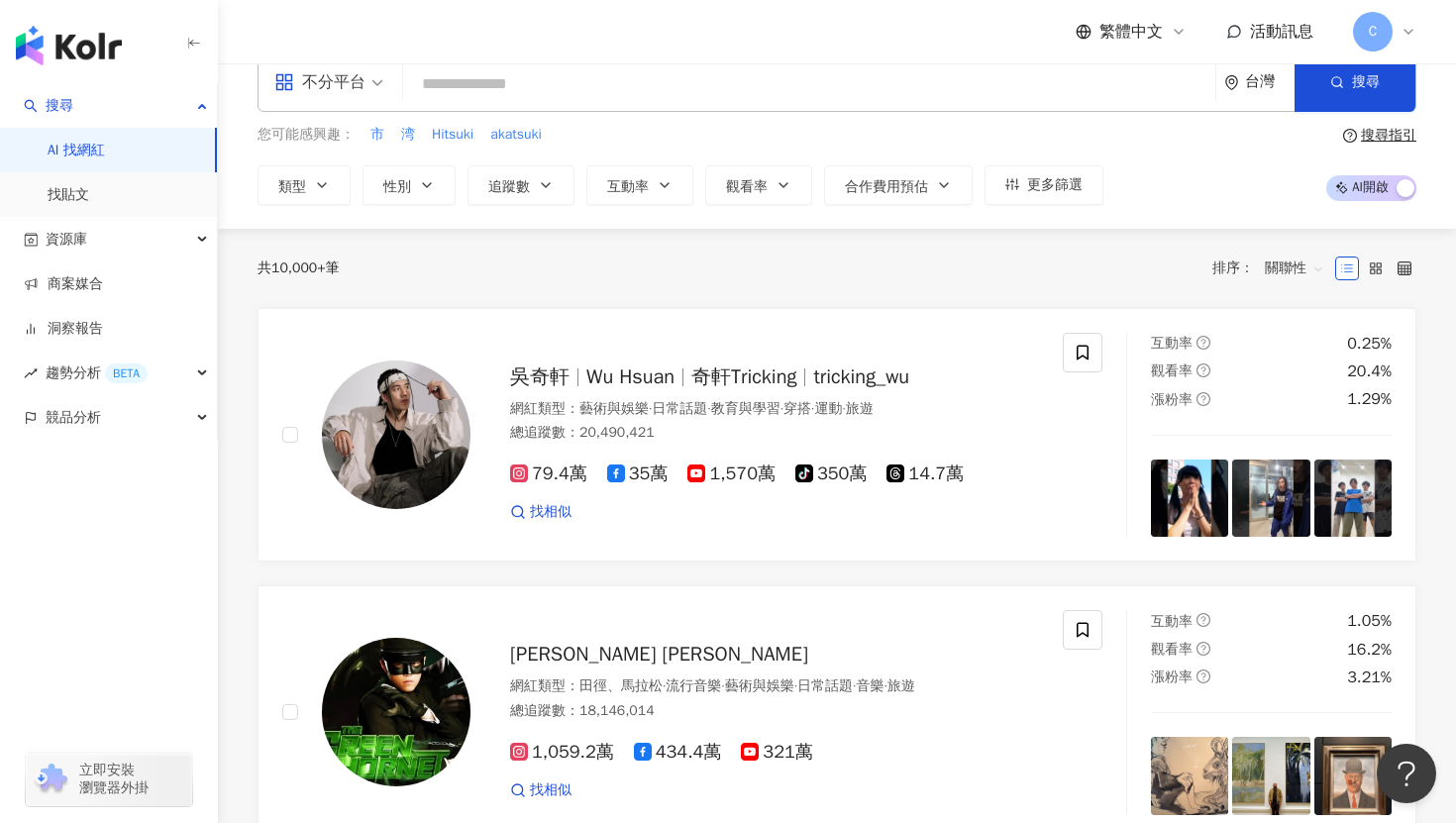 scroll, scrollTop: 0, scrollLeft: 0, axis: both 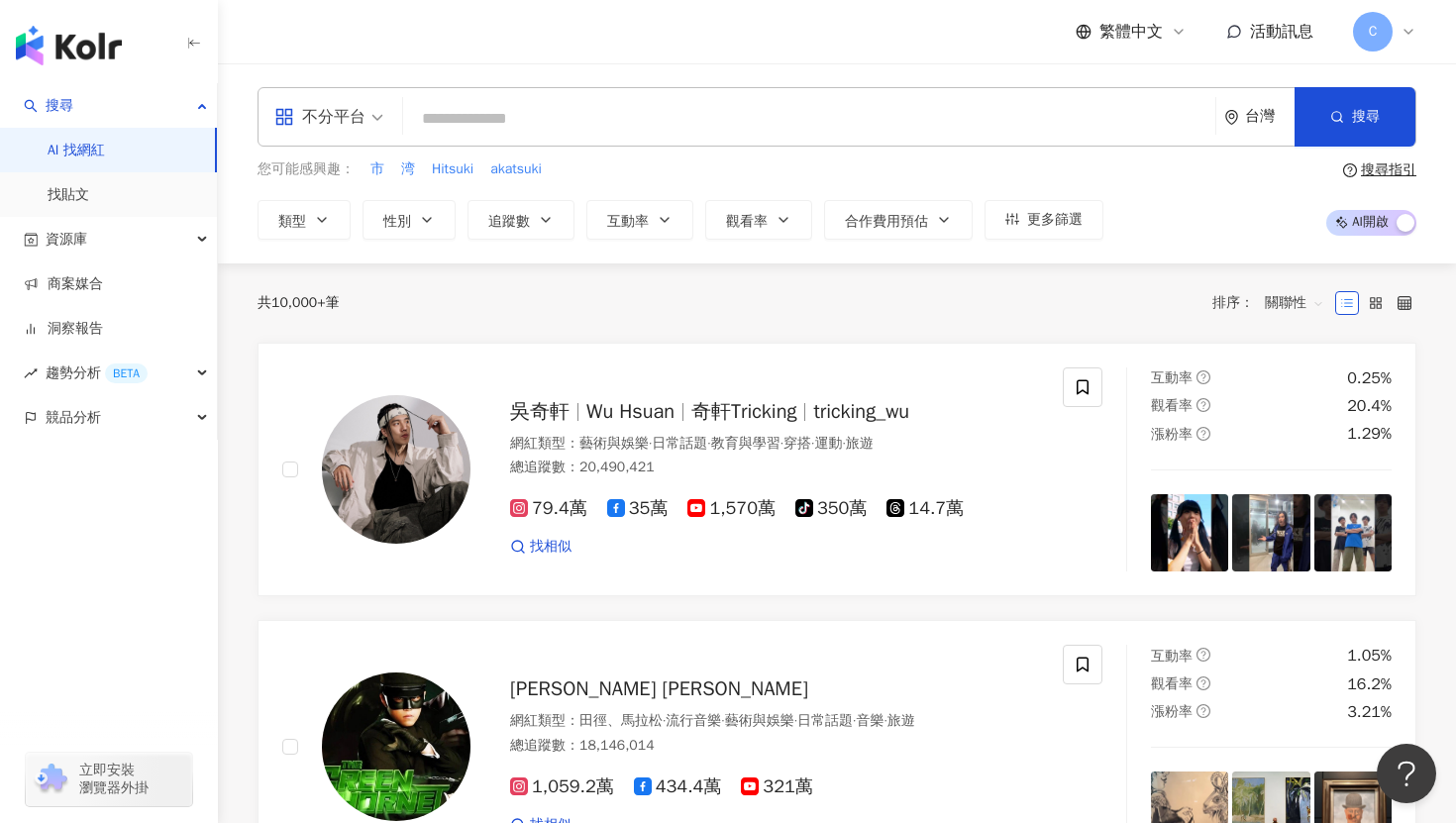click at bounding box center [809, 119] 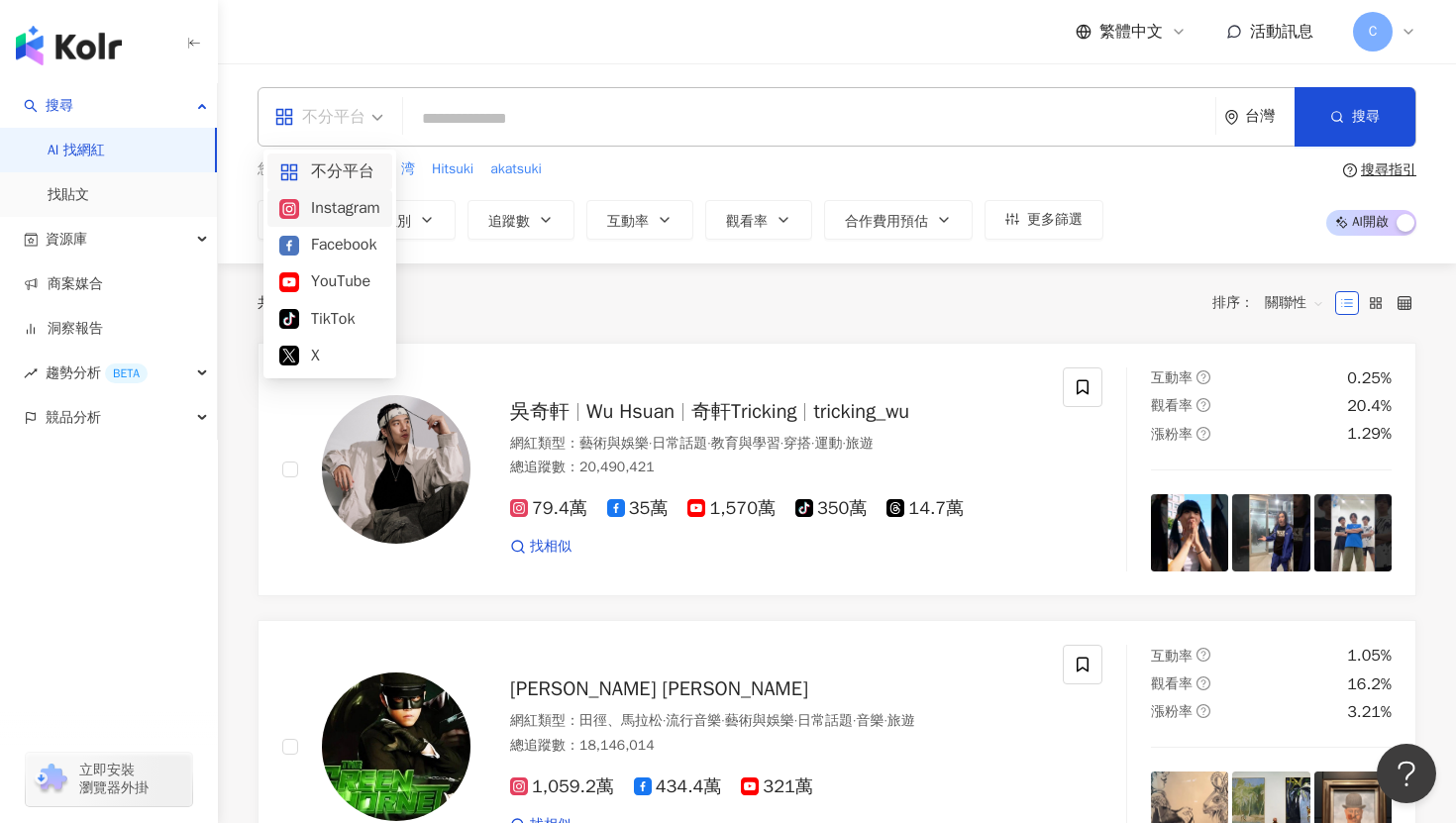 click on "Instagram" at bounding box center [330, 208] 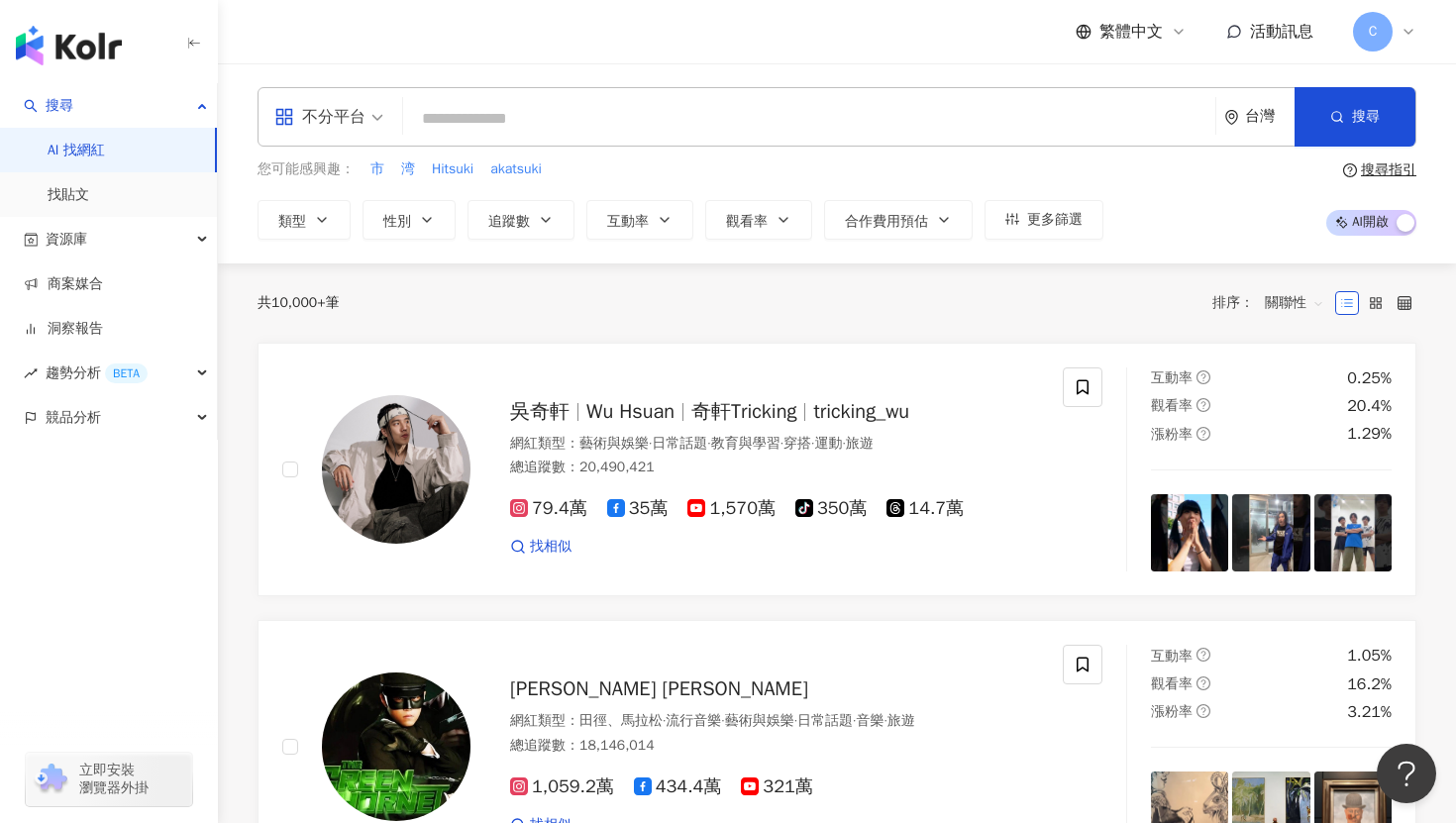 click on "不分平台" at bounding box center [329, 117] 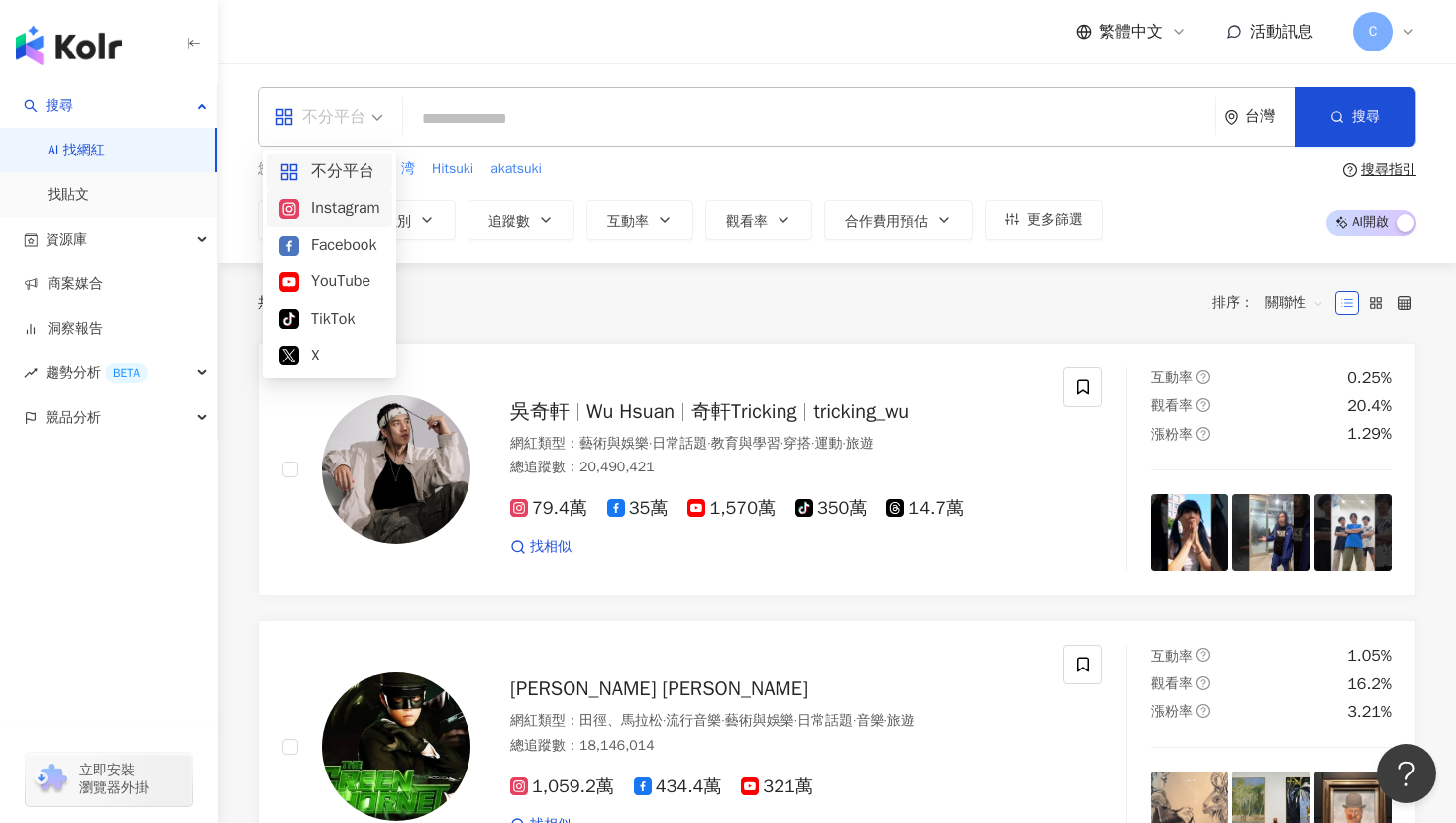 click on "Instagram" at bounding box center [330, 208] 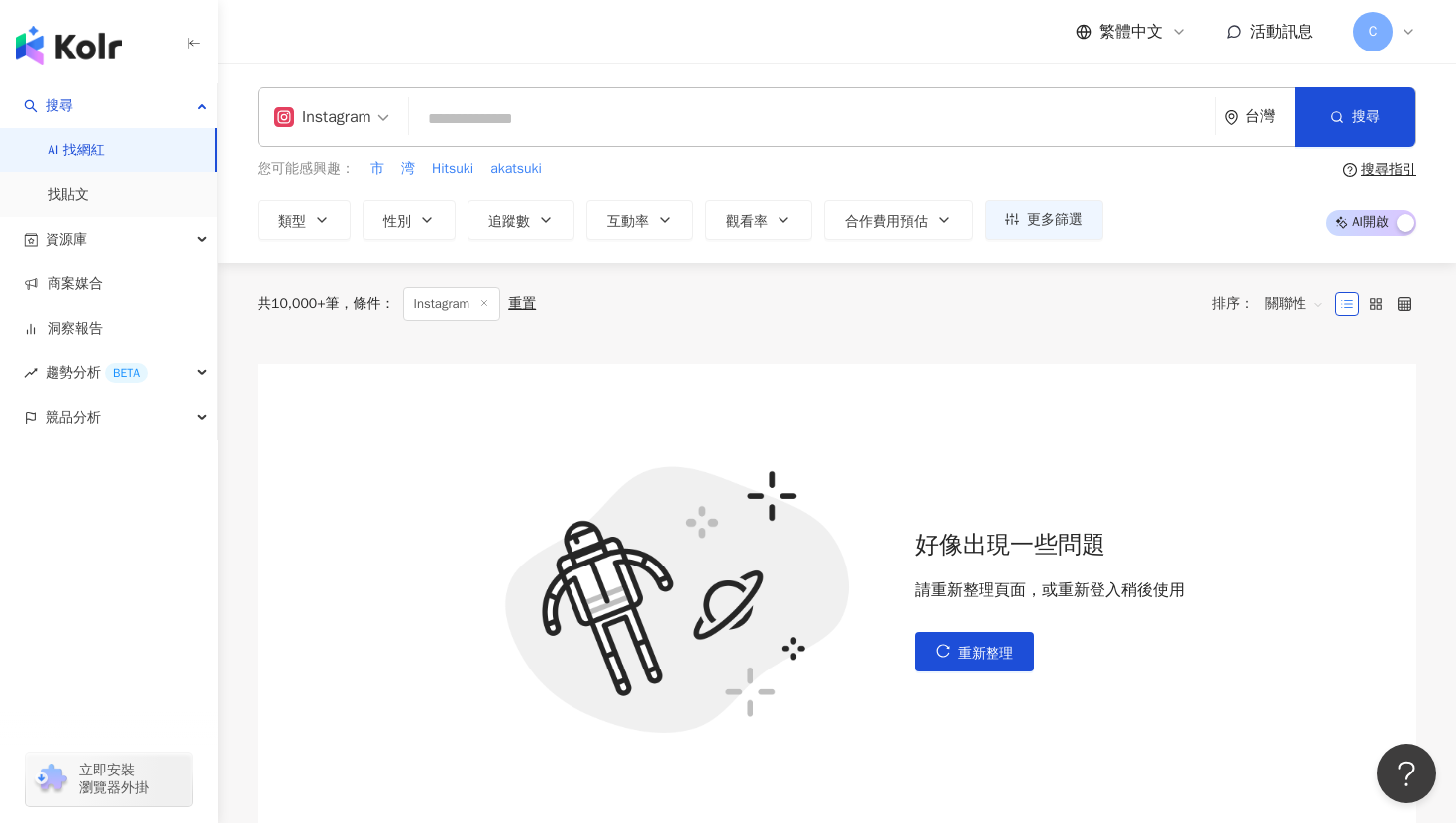 click at bounding box center (812, 119) 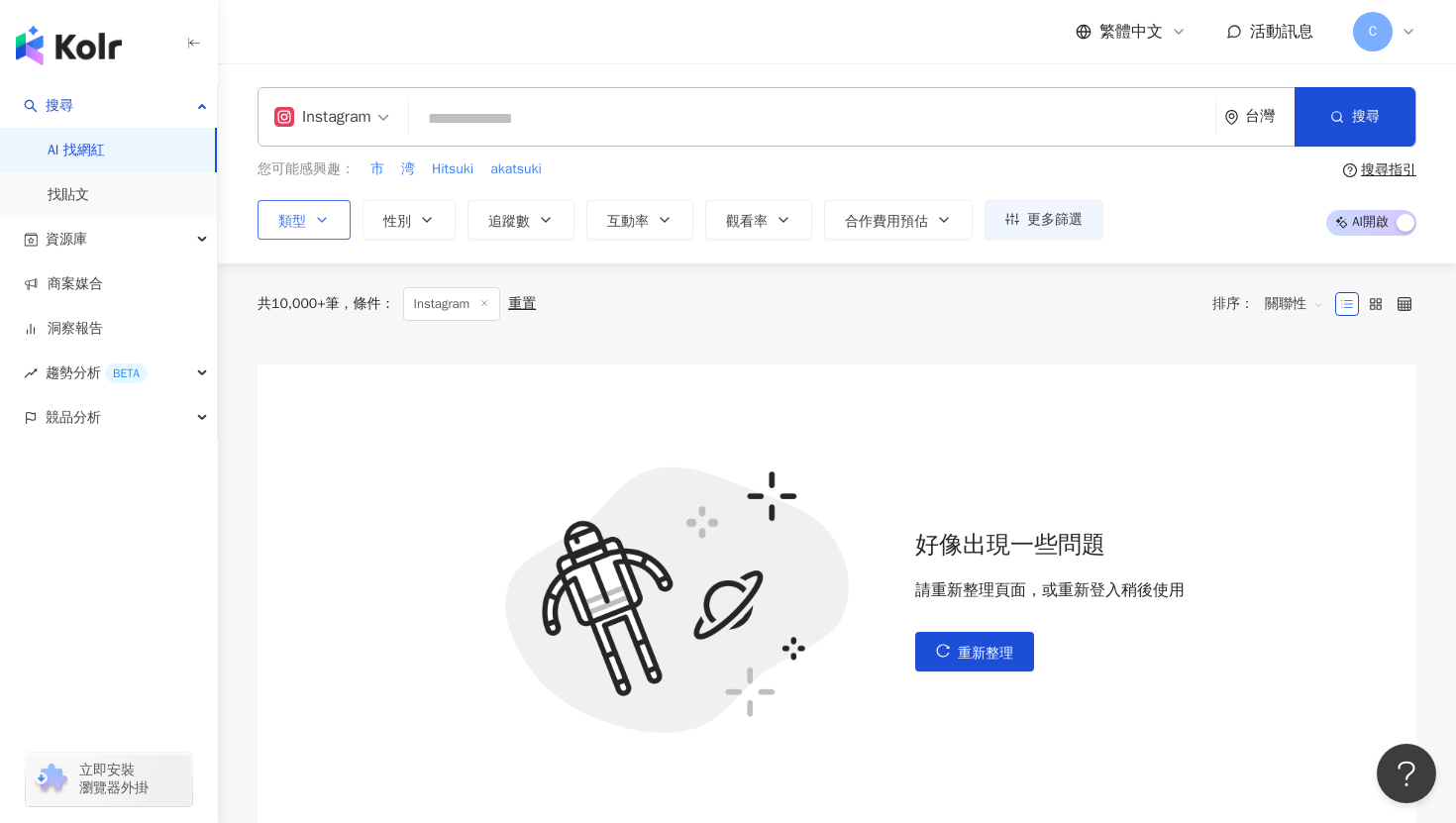 click on "類型" at bounding box center (304, 220) 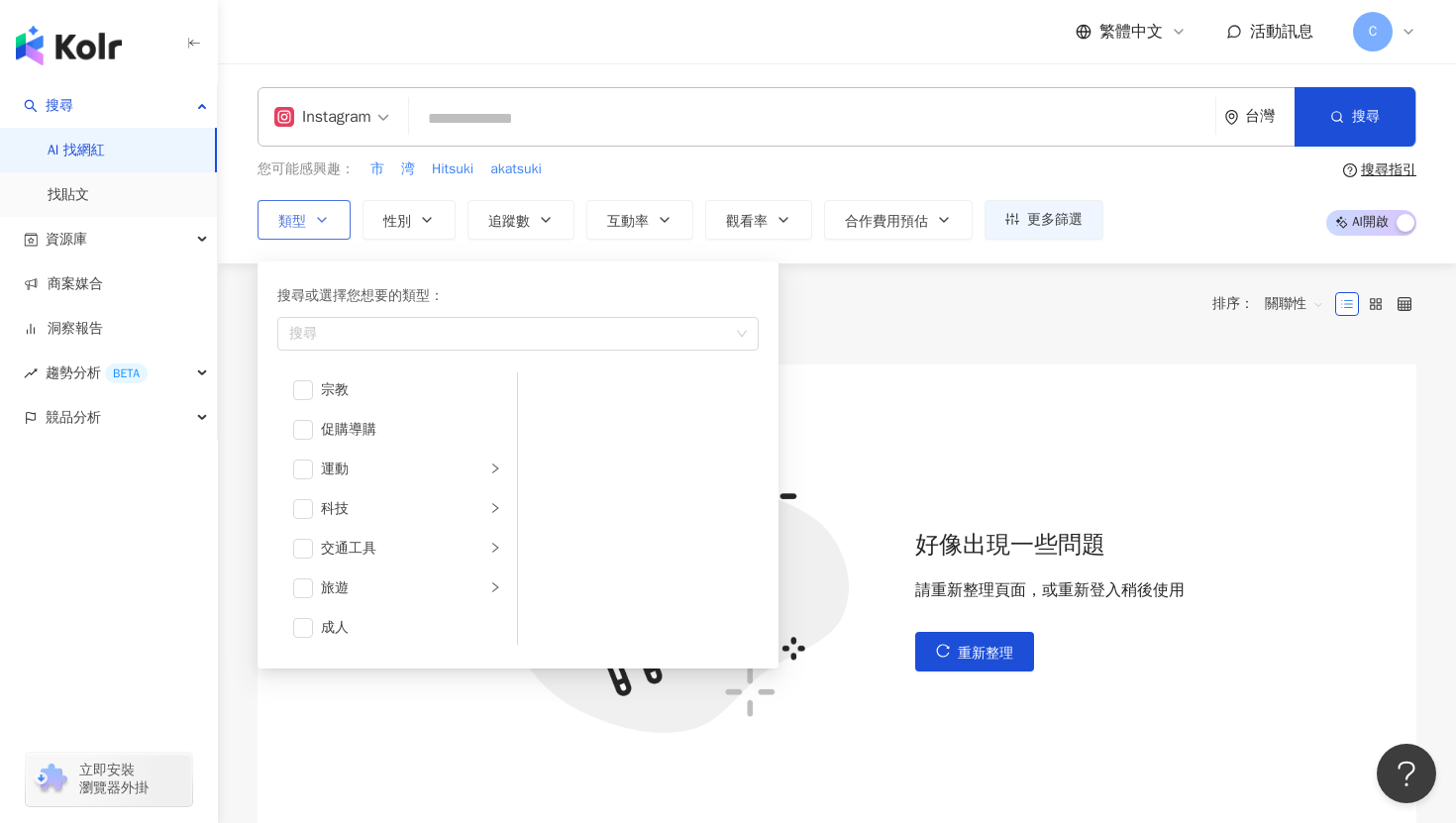 scroll, scrollTop: 686, scrollLeft: 0, axis: vertical 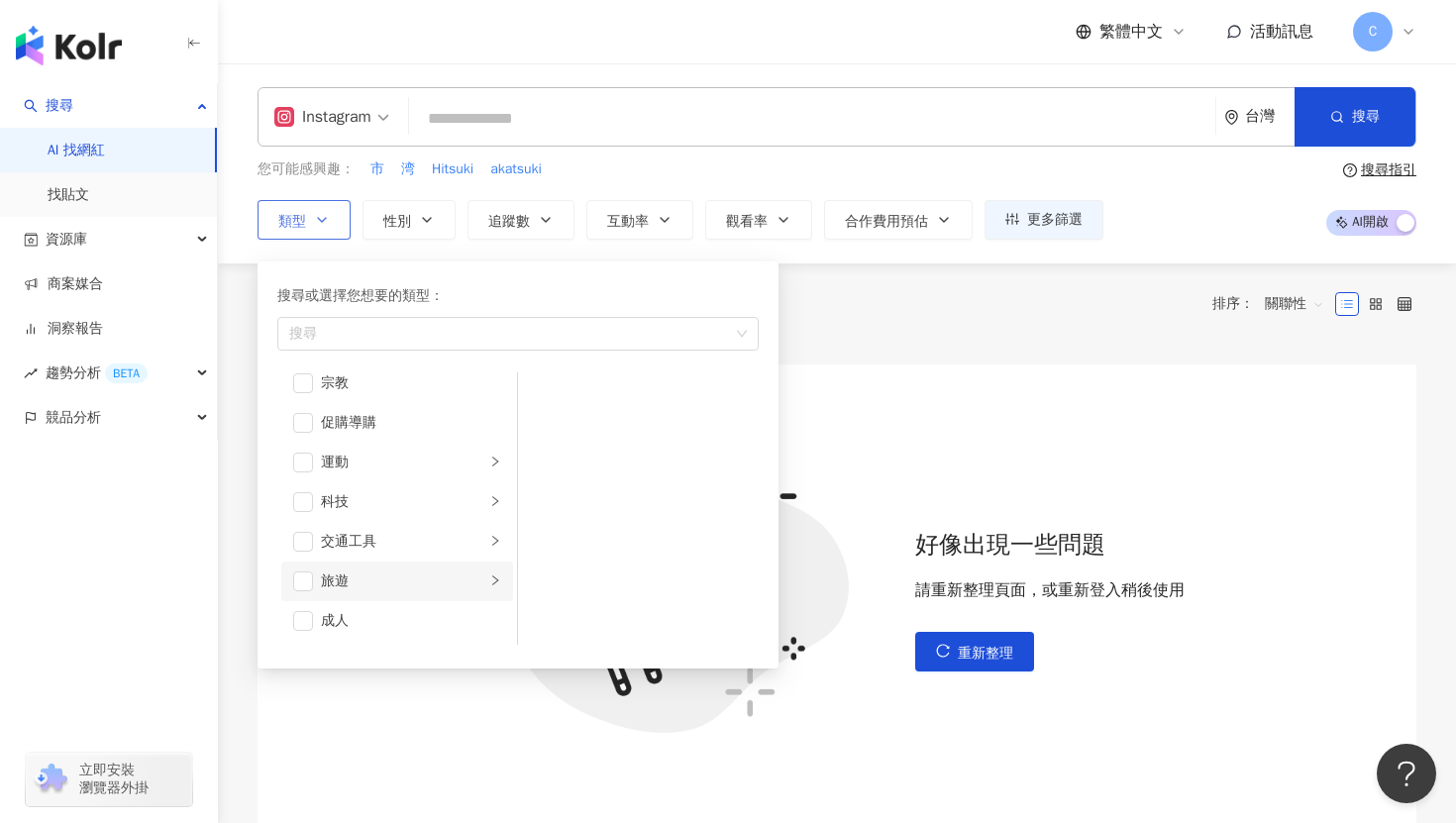 click on "旅遊" at bounding box center (403, 581) 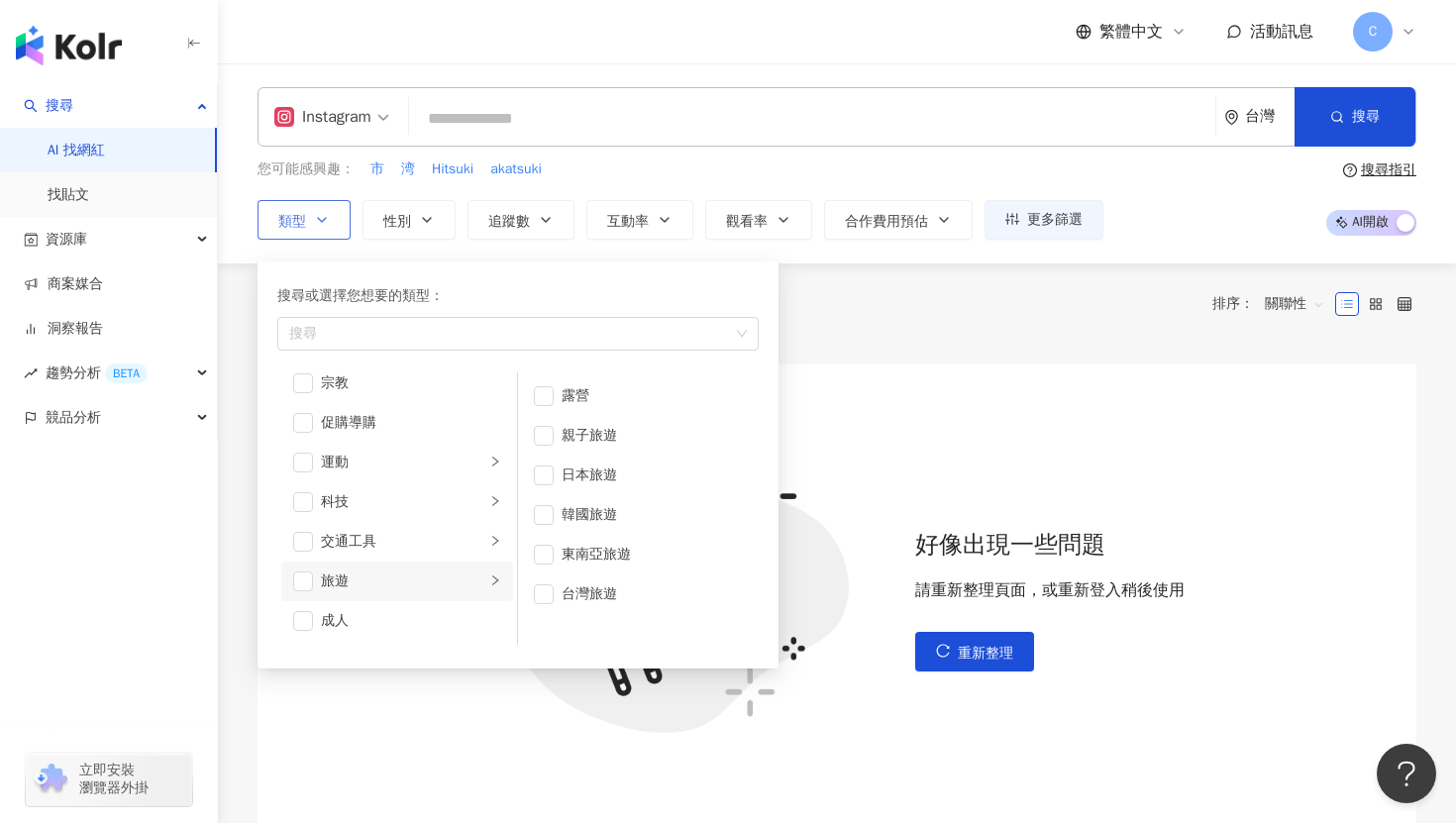 click on "旅遊" at bounding box center (397, 581) 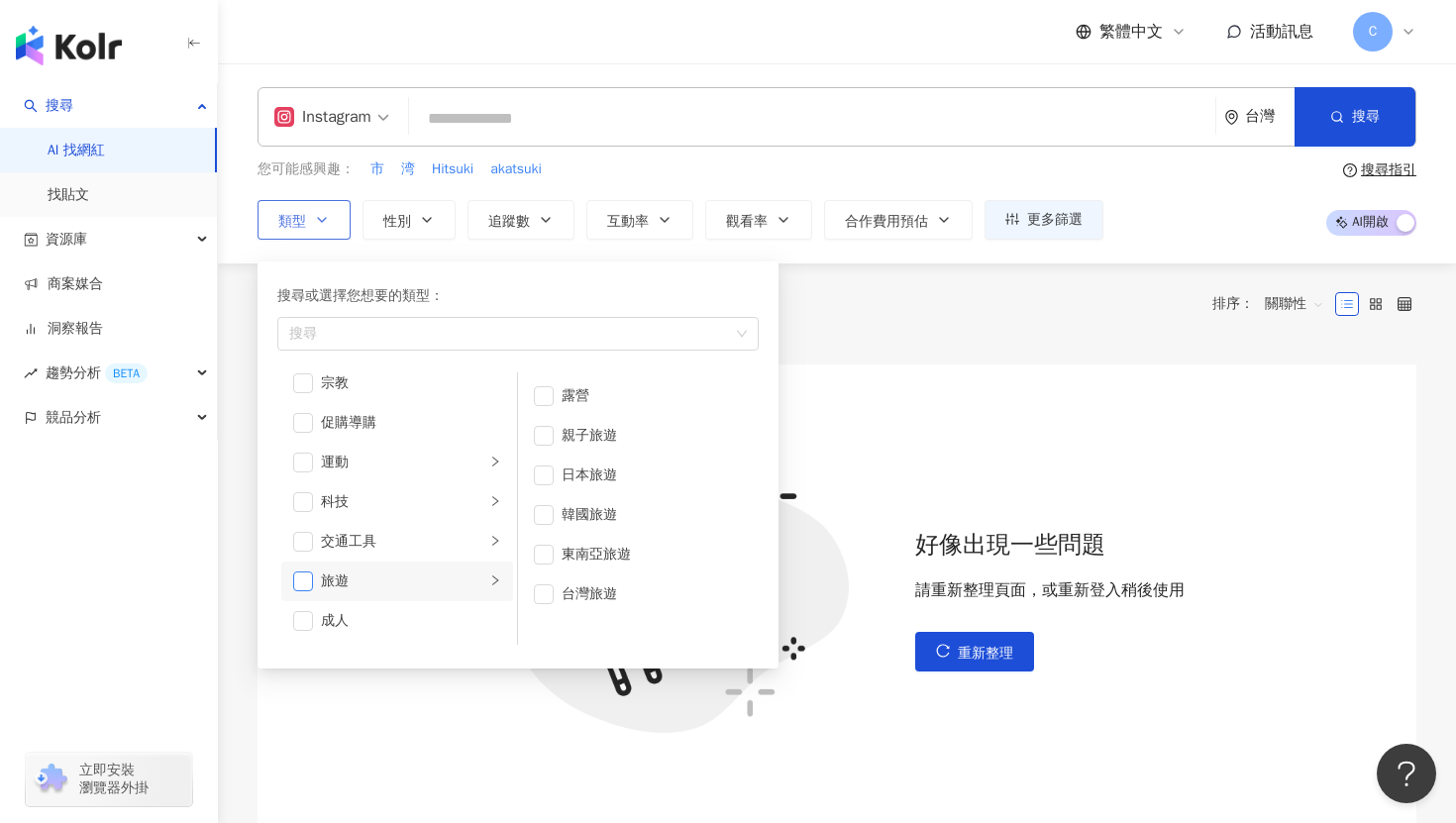 click at bounding box center (303, 581) 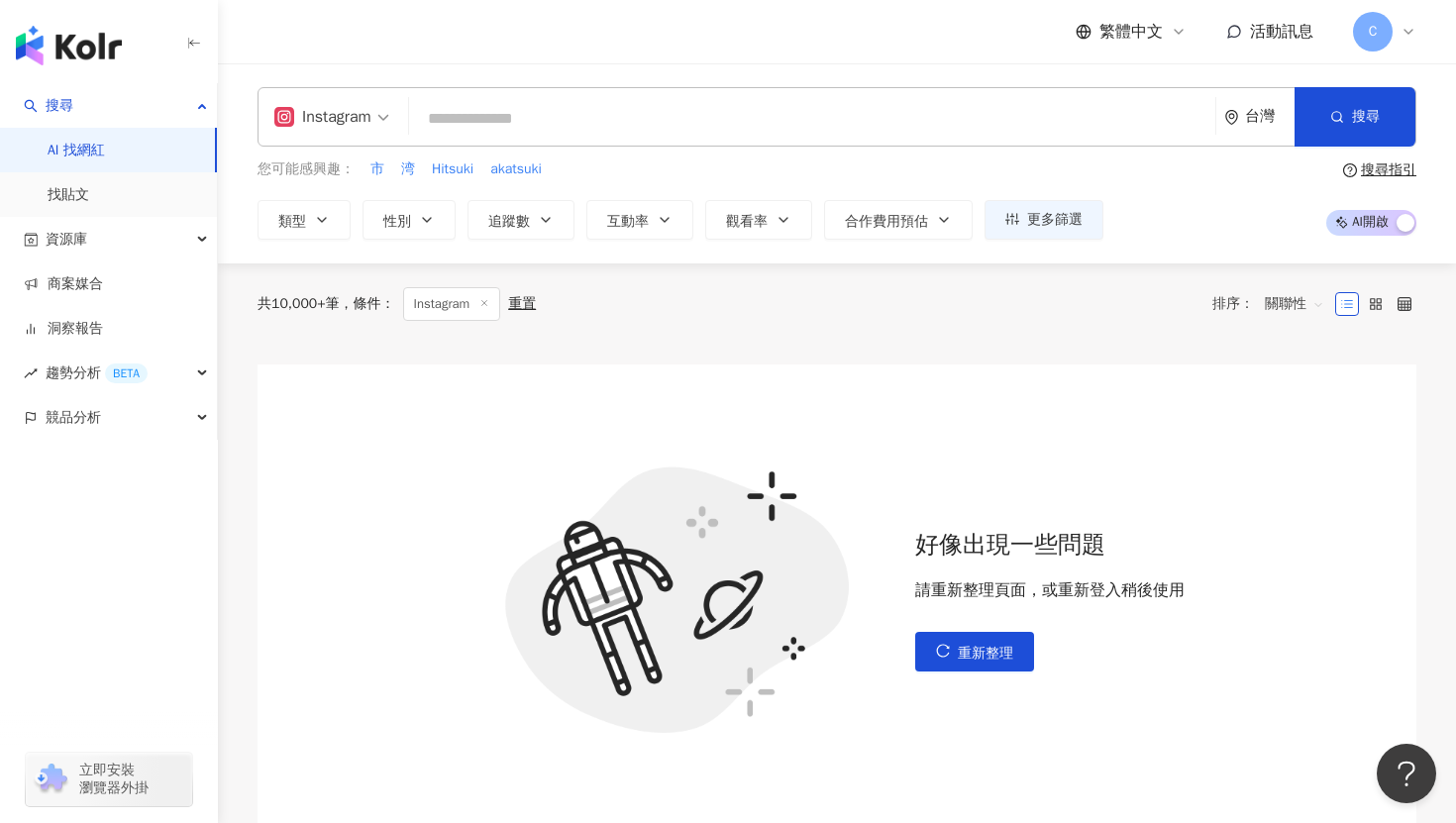 click on "共  10,000+  筆 條件 ： Instagram 重置 排序： 關聯性" at bounding box center [837, 304] 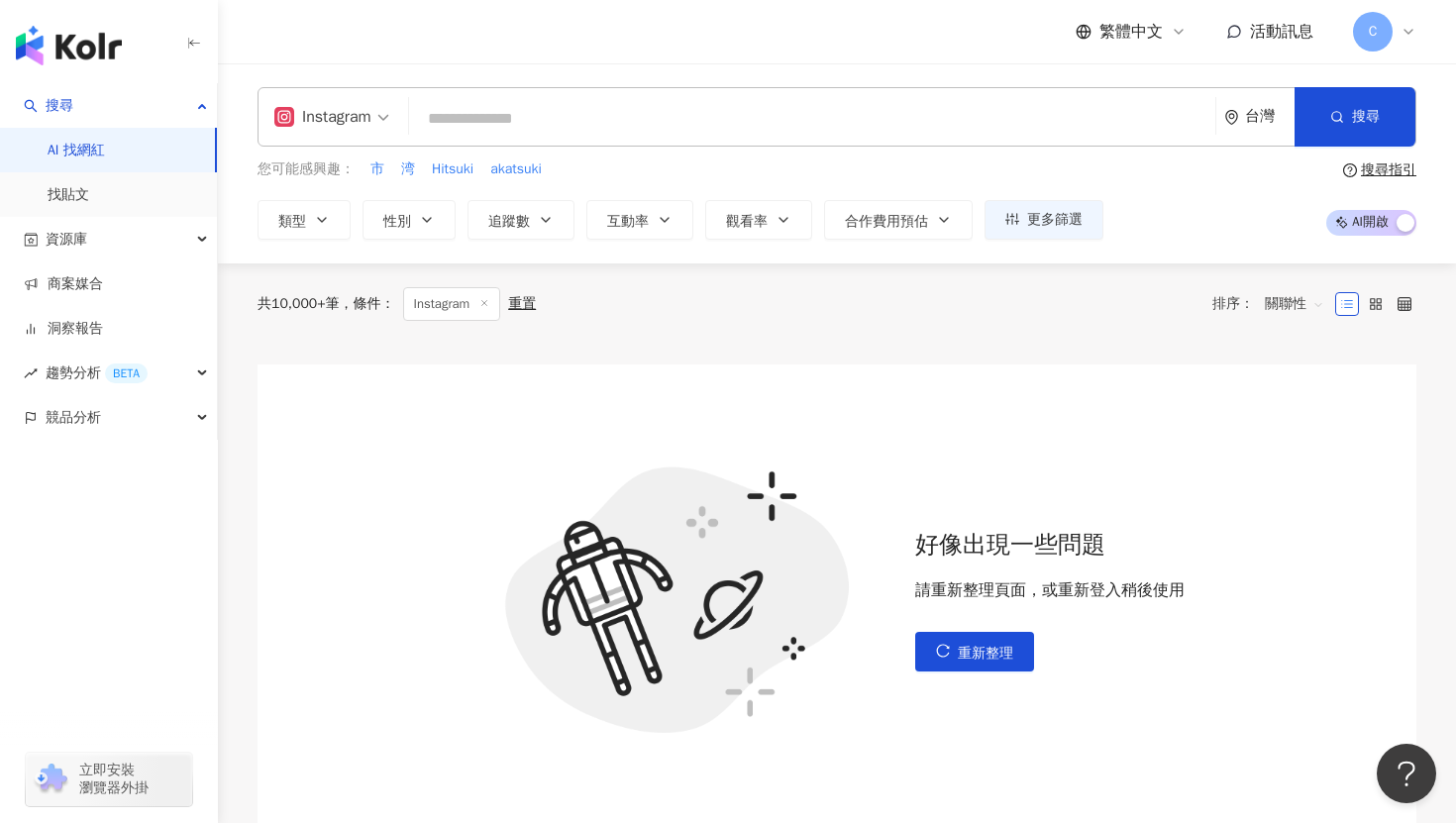 click on "您可能感興趣： 市  湾  Hitsuki  akatsuki  類型 性別 追蹤數 互動率 觀看率 合作費用預估  更多篩選" at bounding box center (680, 199) 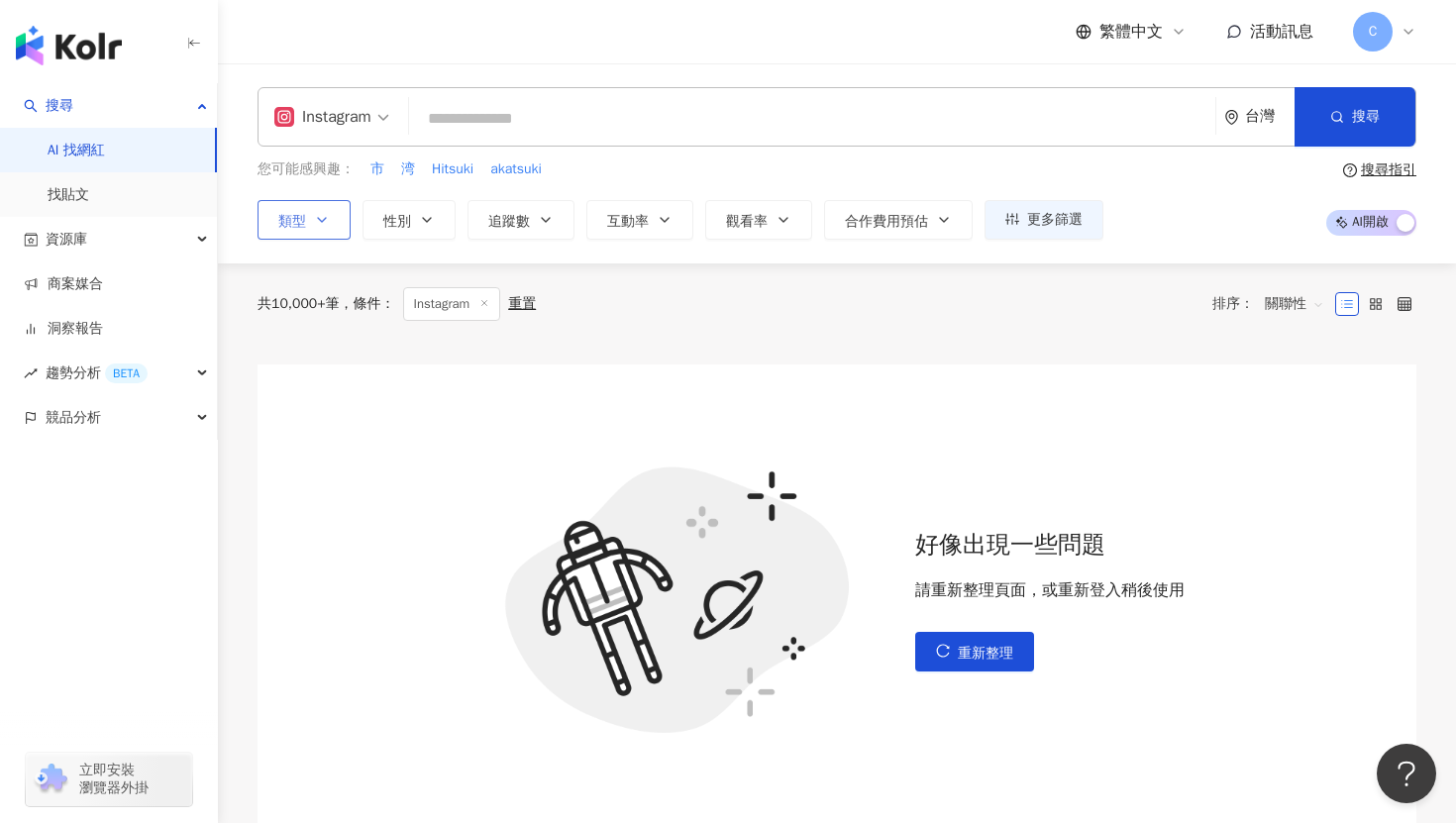 click 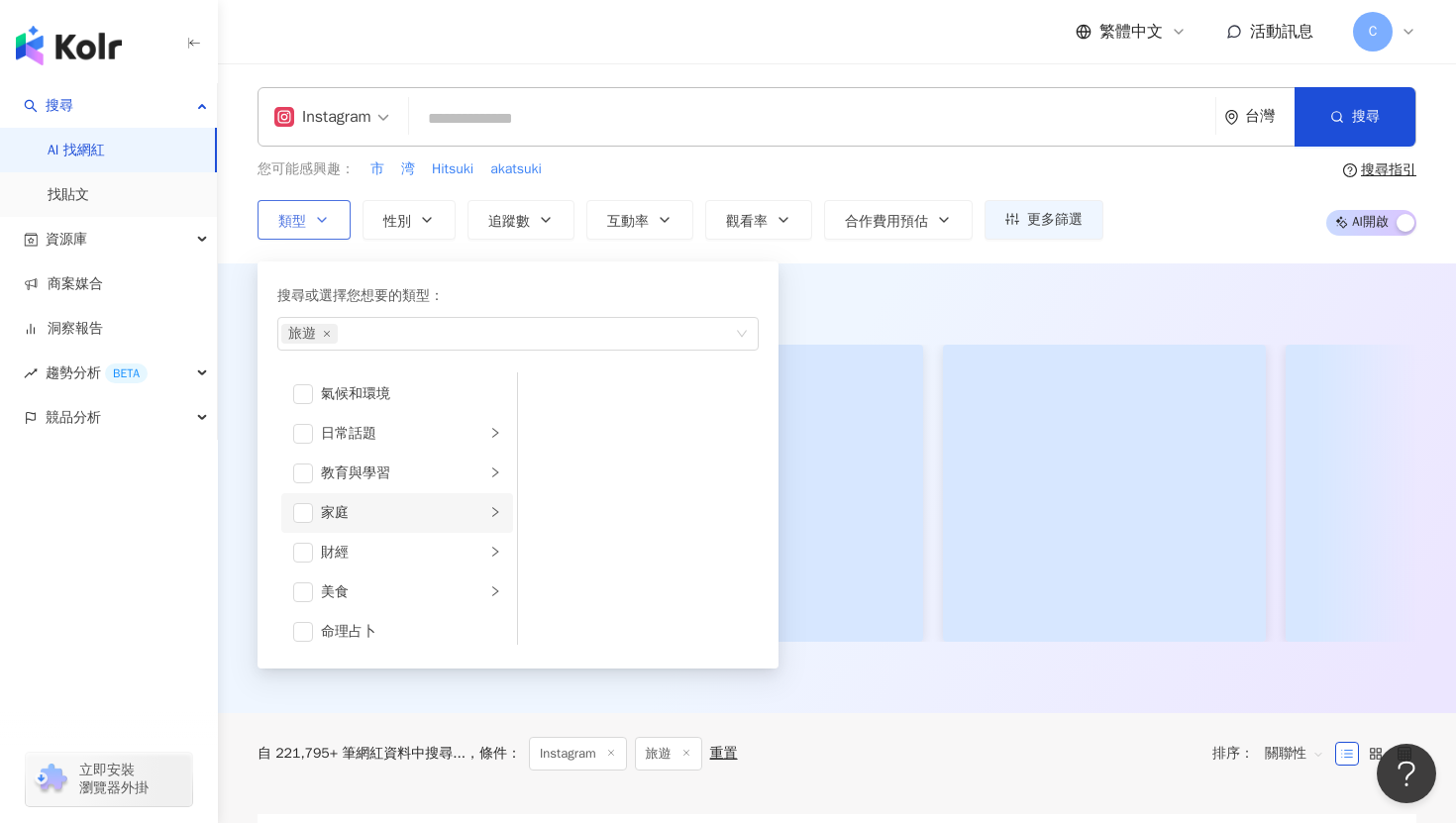 scroll, scrollTop: 160, scrollLeft: 0, axis: vertical 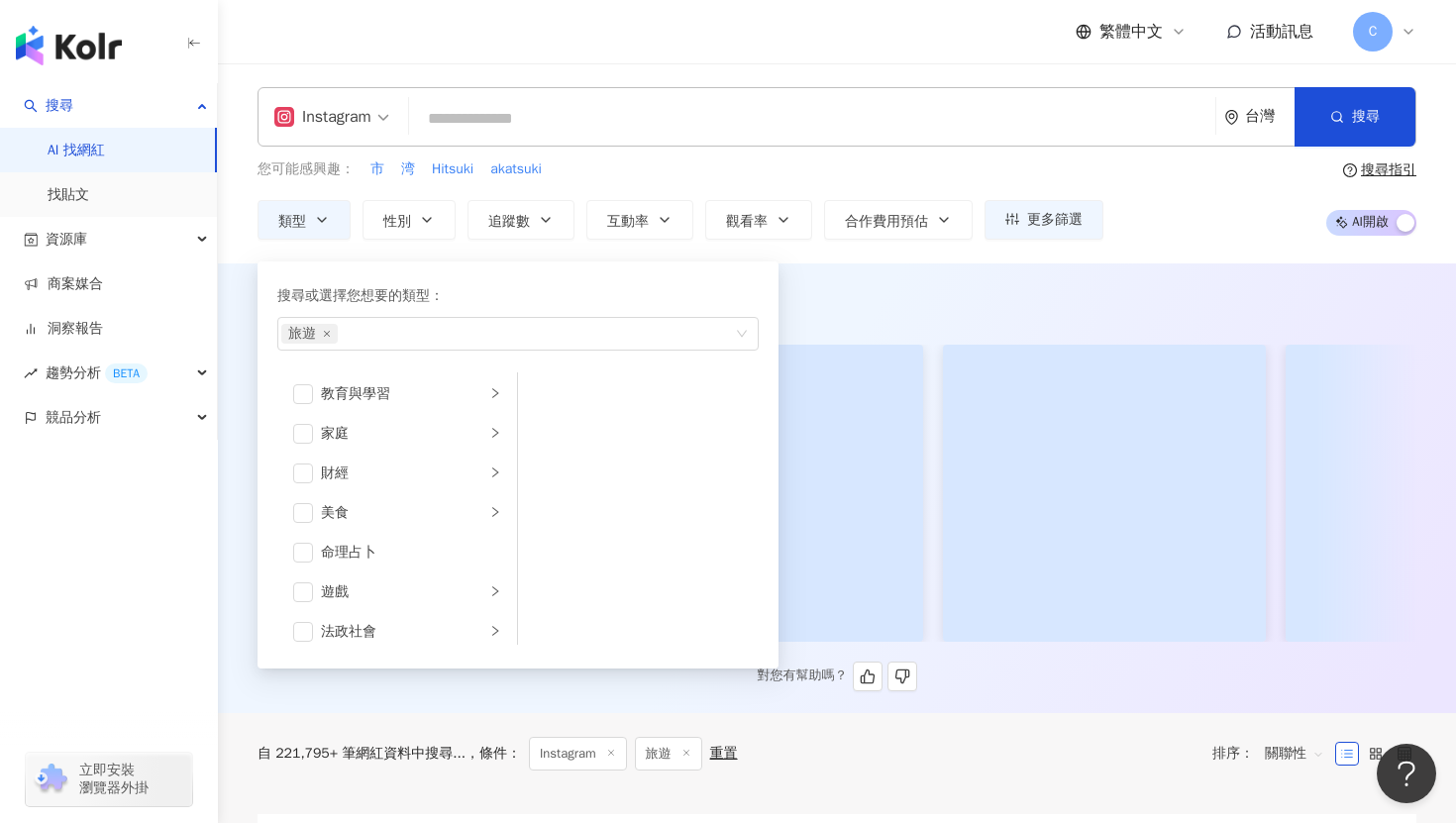 click at bounding box center (837, 303) 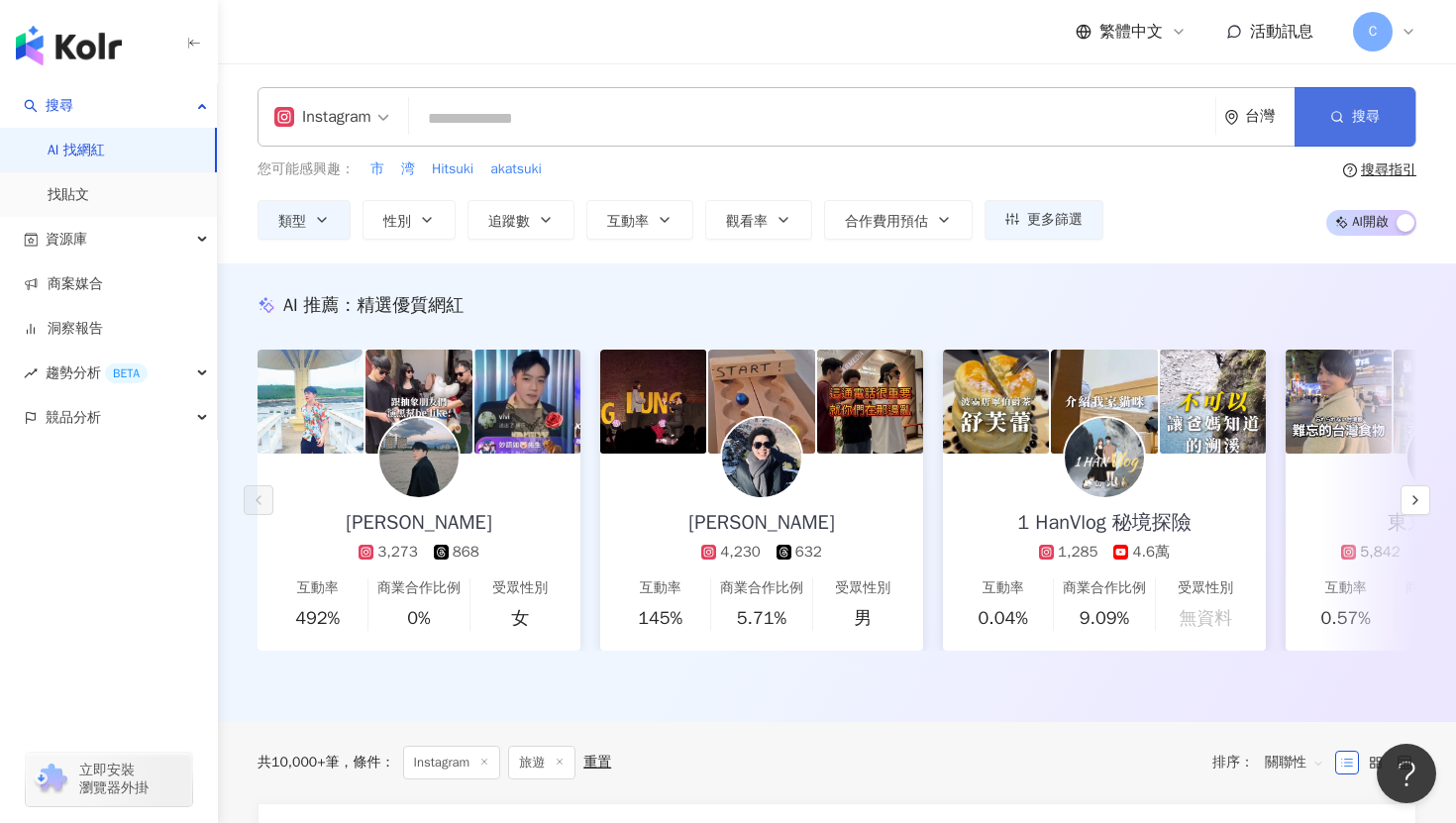 click on "搜尋" at bounding box center (1355, 117) 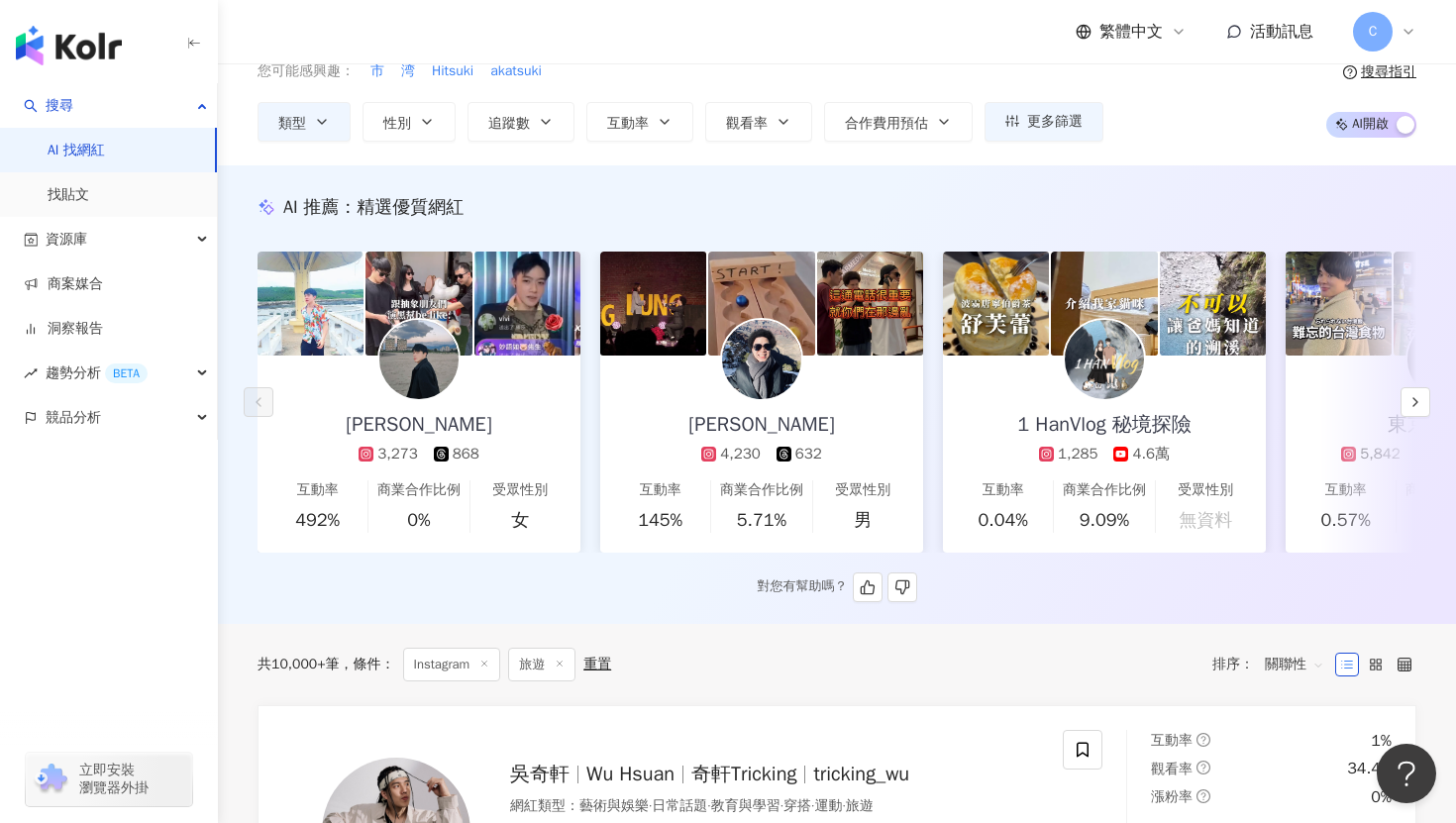 scroll, scrollTop: 0, scrollLeft: 0, axis: both 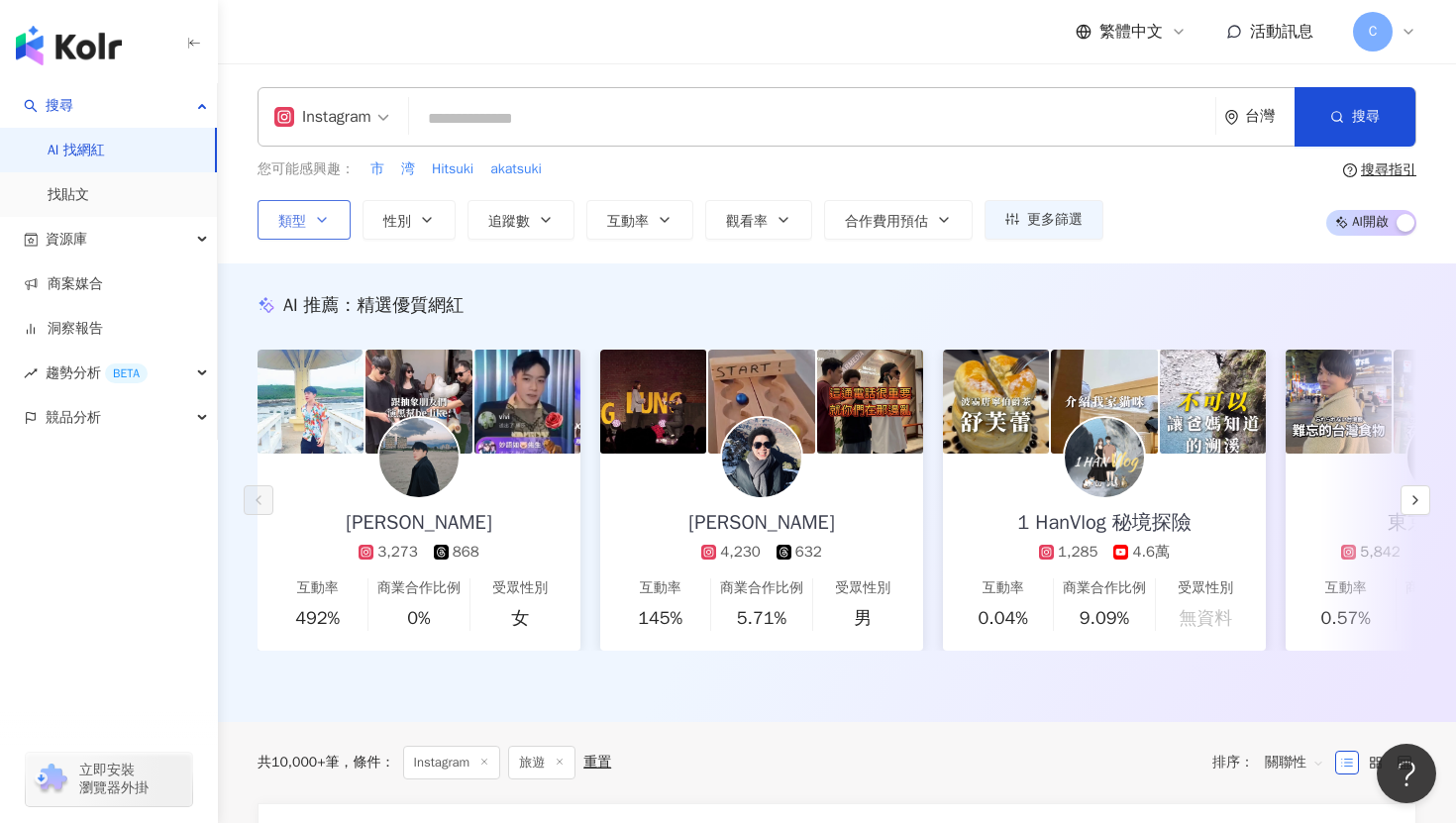 click on "類型" at bounding box center (304, 220) 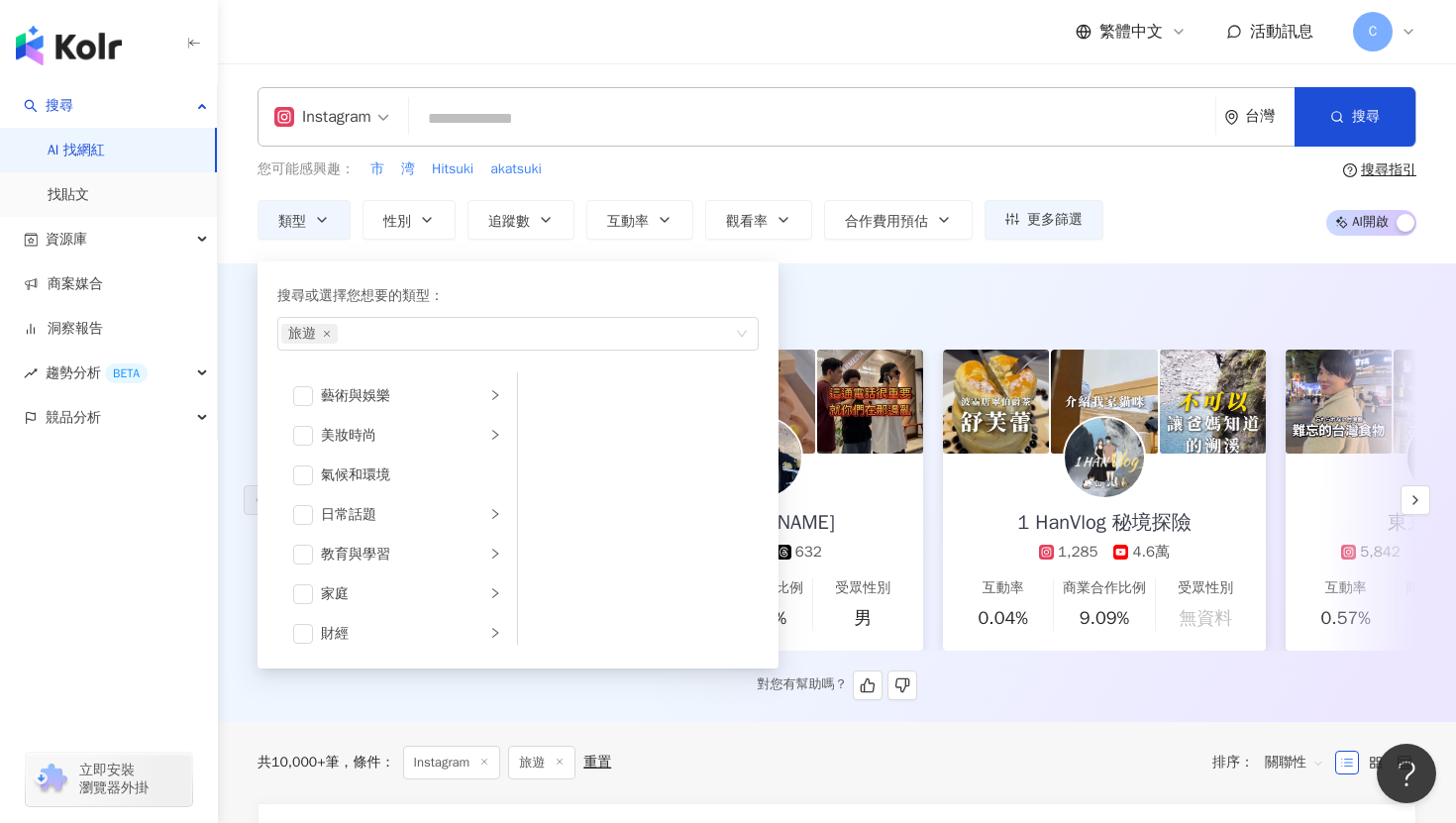 click on "AI 推薦 ： 精選優質網紅" at bounding box center [837, 305] 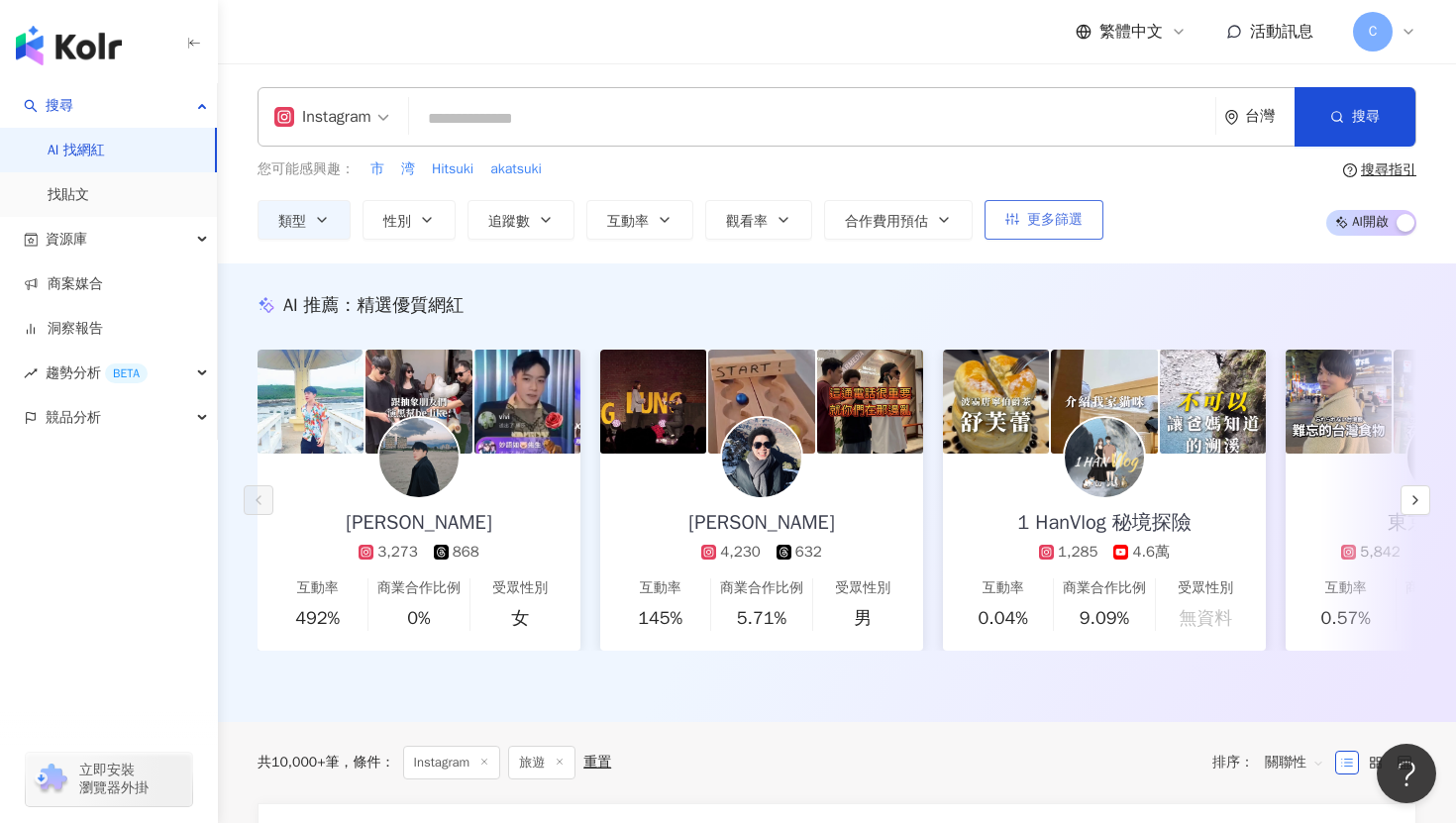 click on "更多篩選" at bounding box center (1044, 220) 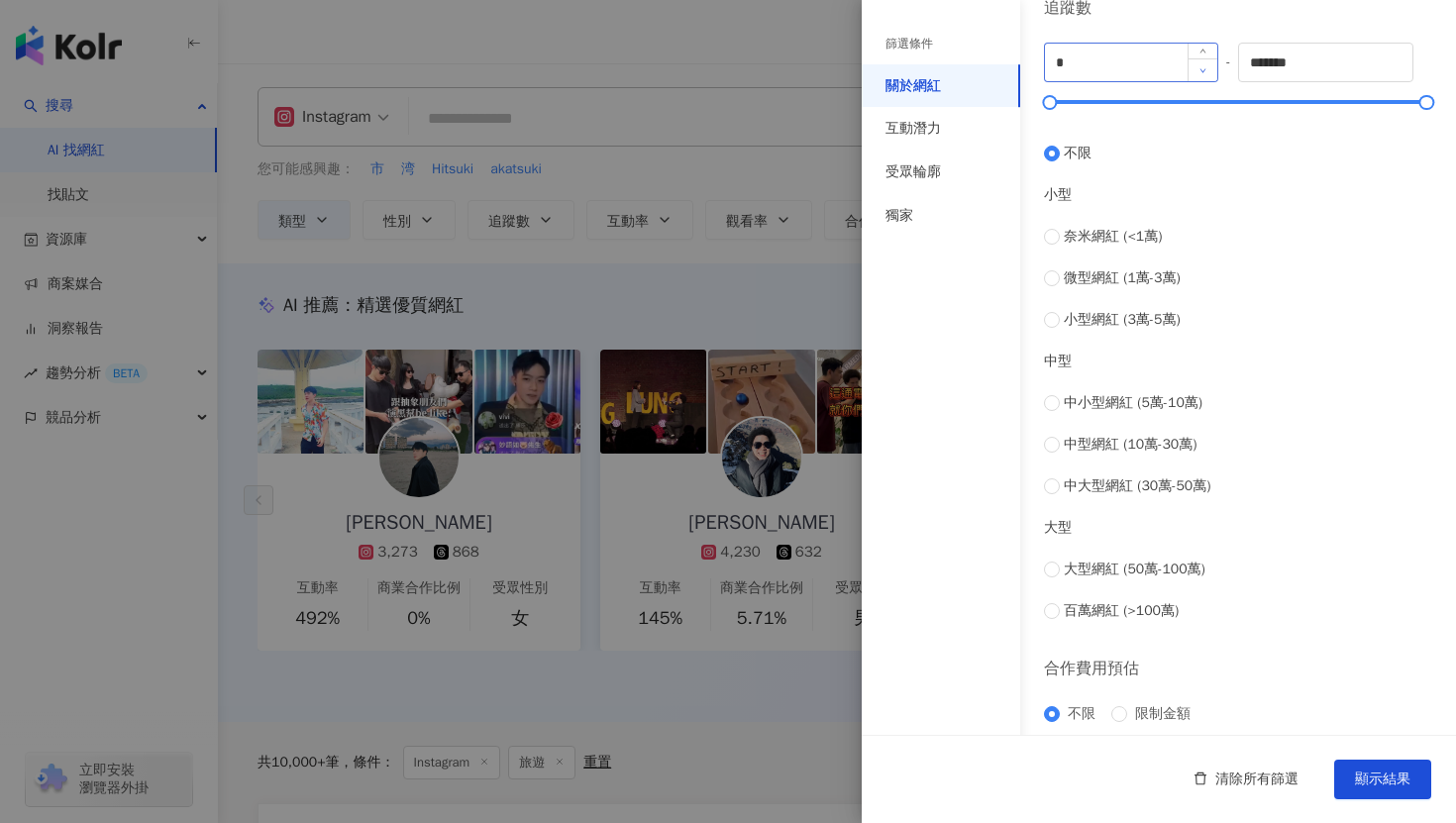 scroll, scrollTop: 552, scrollLeft: 0, axis: vertical 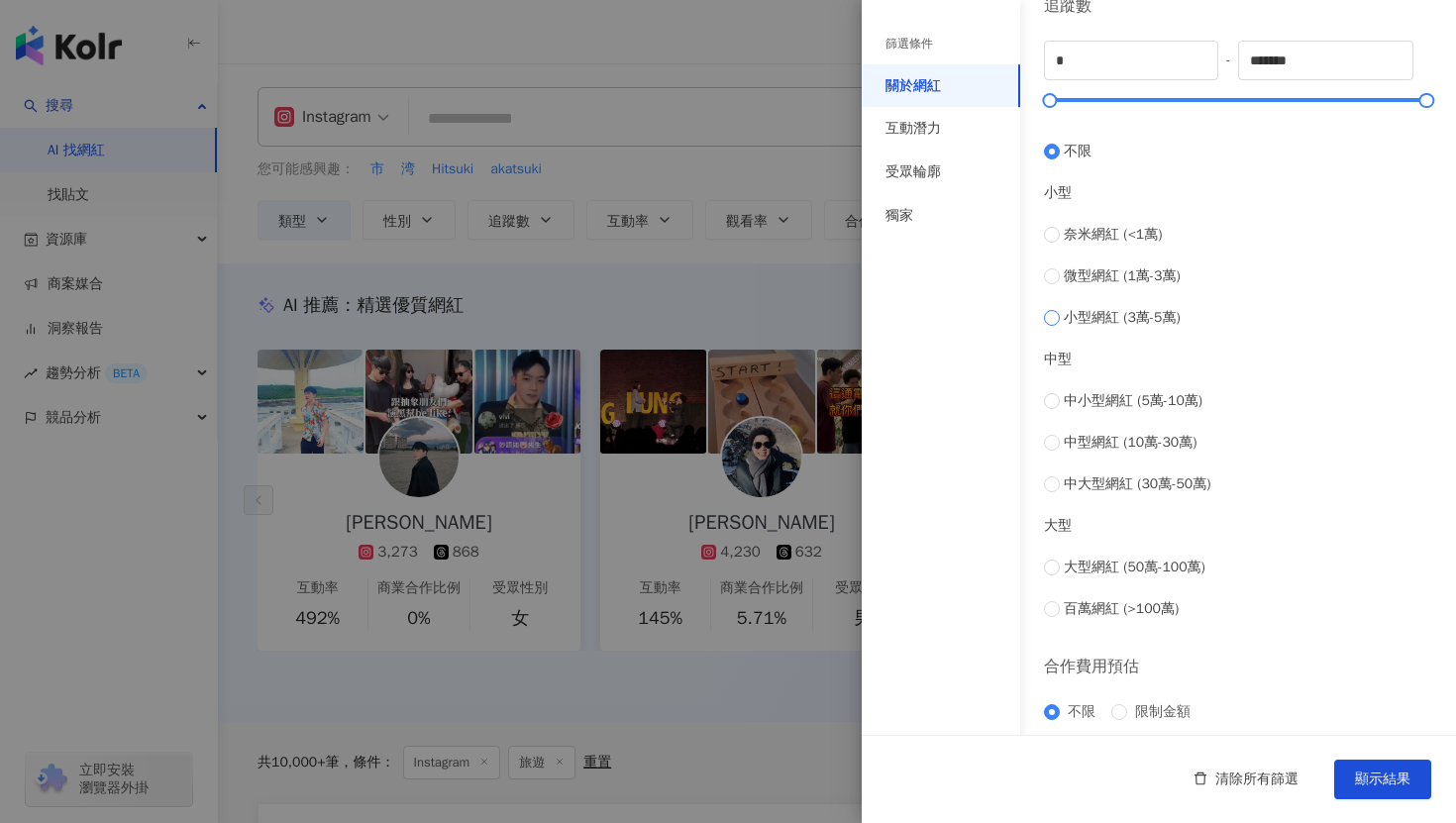 click on "小型網紅 (3萬-5萬)" at bounding box center [1122, 318] 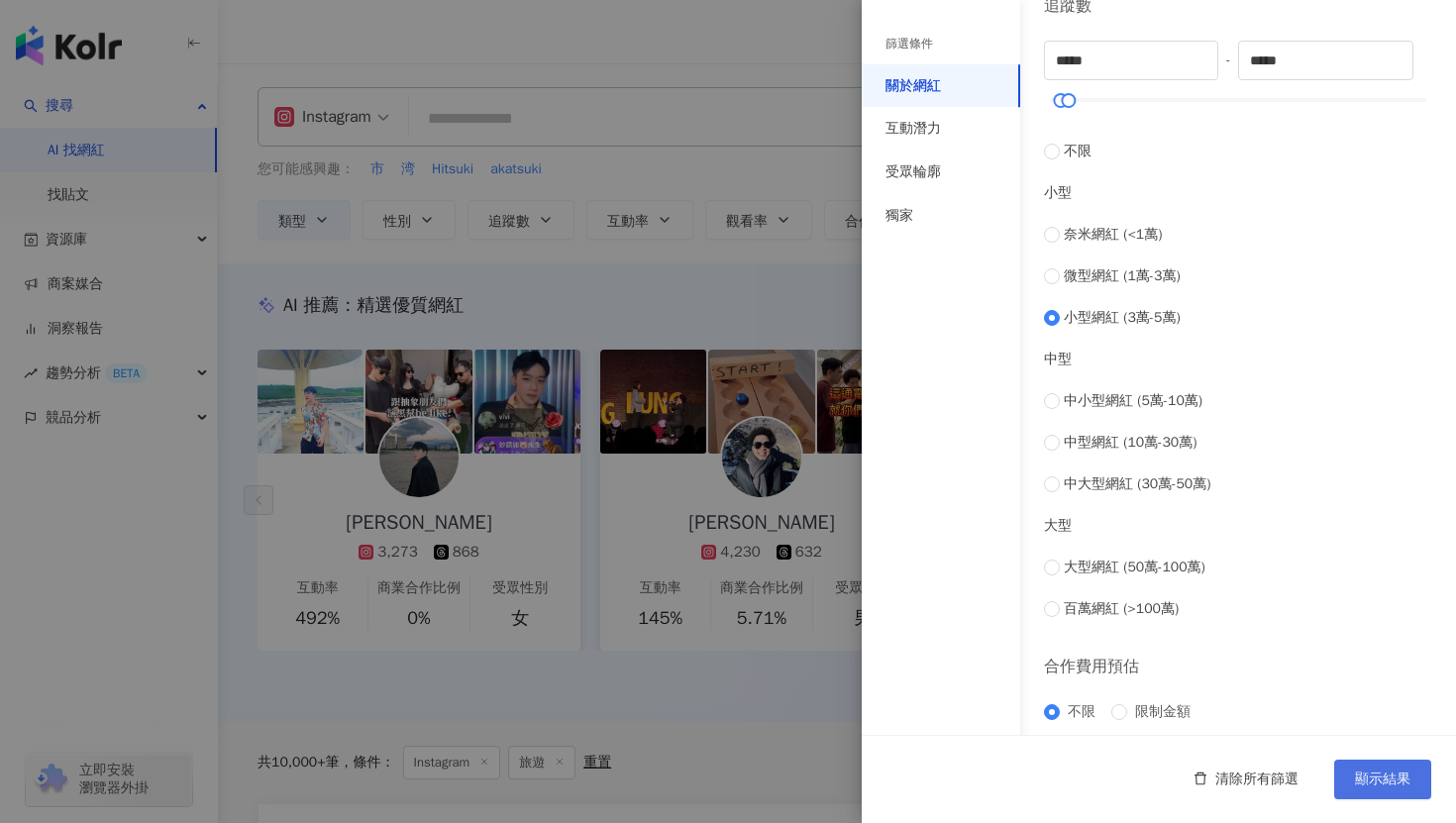 click on "顯示結果" at bounding box center [1383, 779] 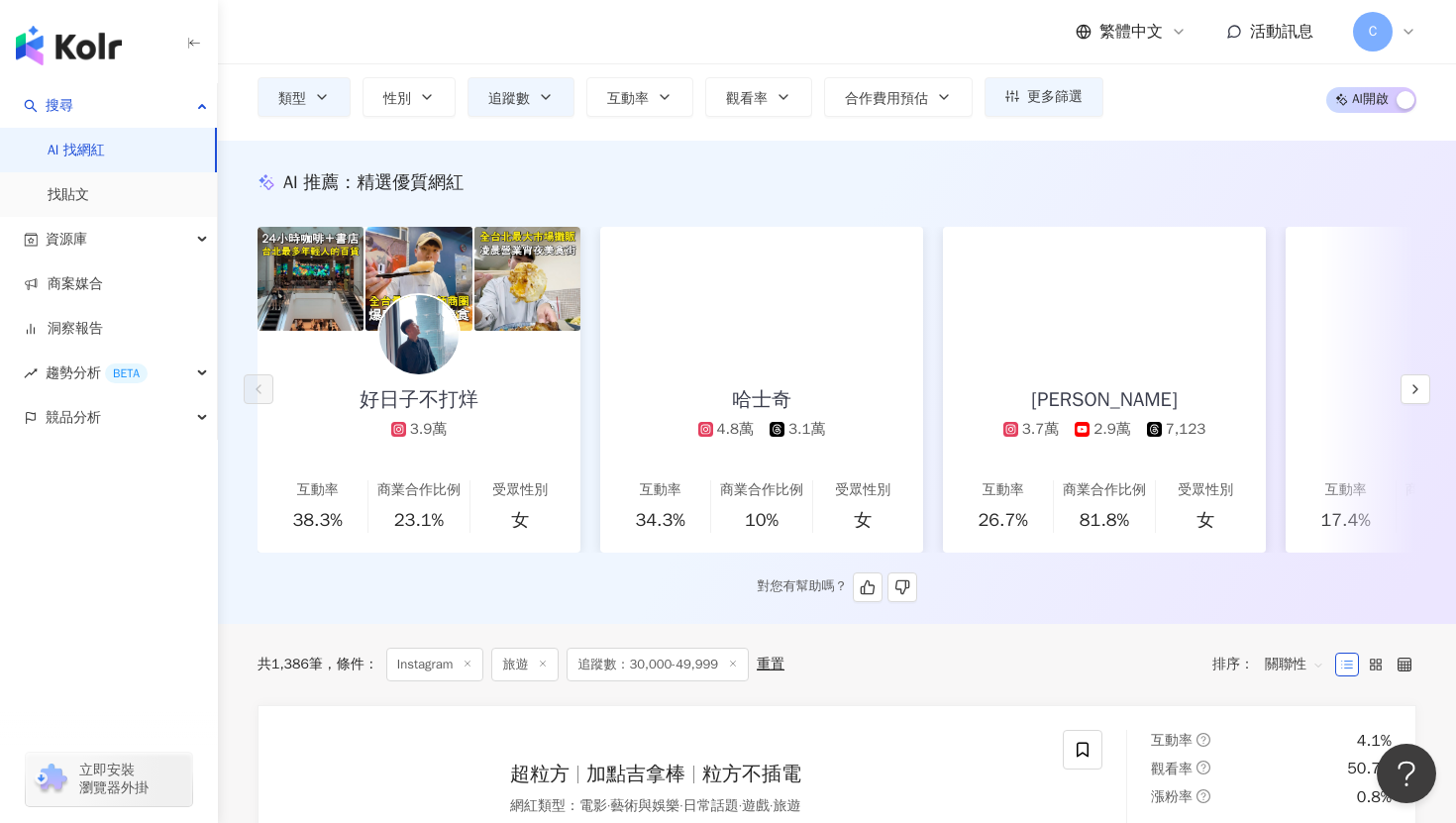 scroll, scrollTop: 120, scrollLeft: 0, axis: vertical 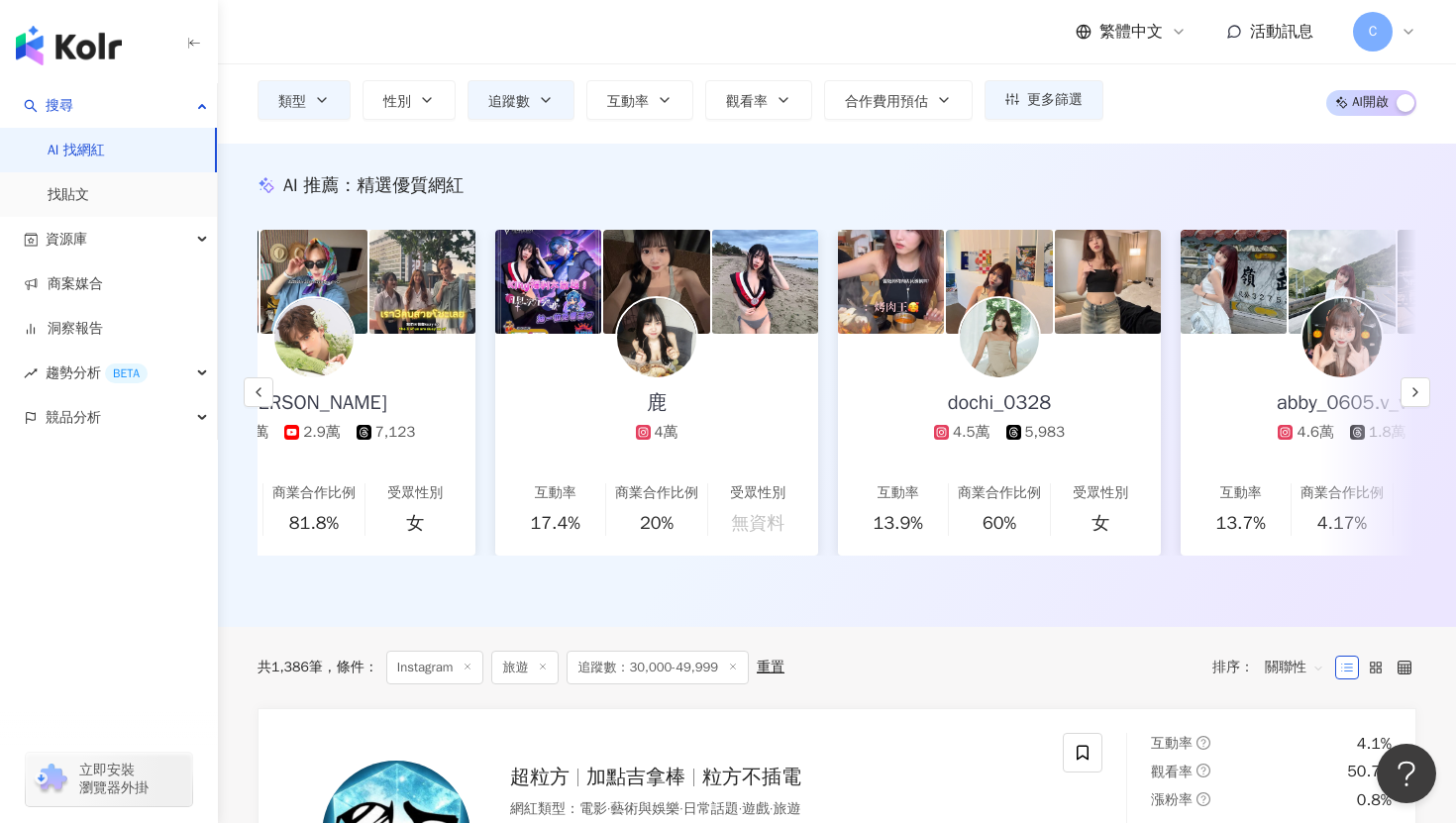 click on "共  1,386  筆 條件 ： Instagram 旅遊 追蹤數：30,000-49,999 重置 排序： 關聯性" at bounding box center (837, 668) 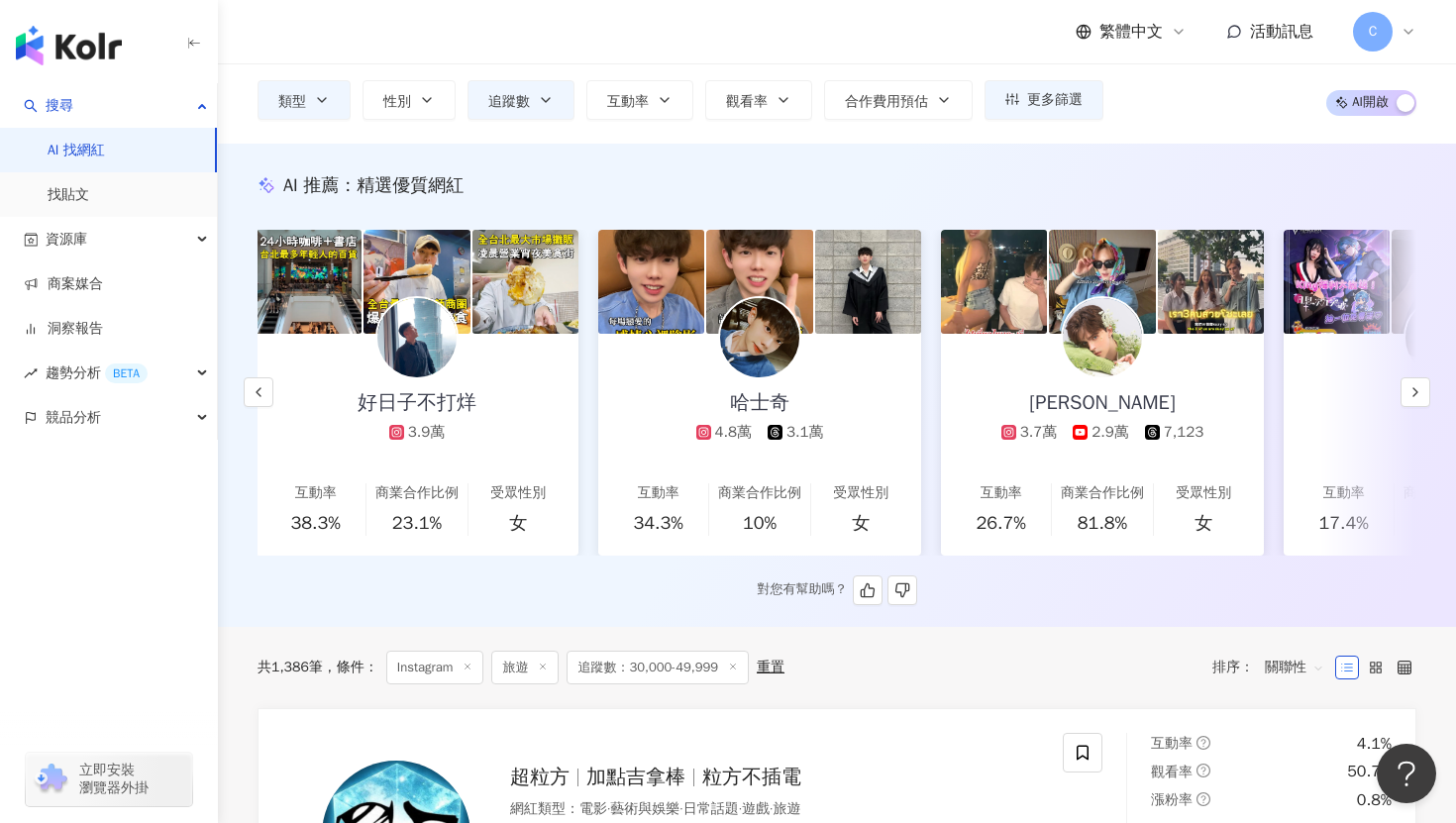 scroll, scrollTop: 0, scrollLeft: 0, axis: both 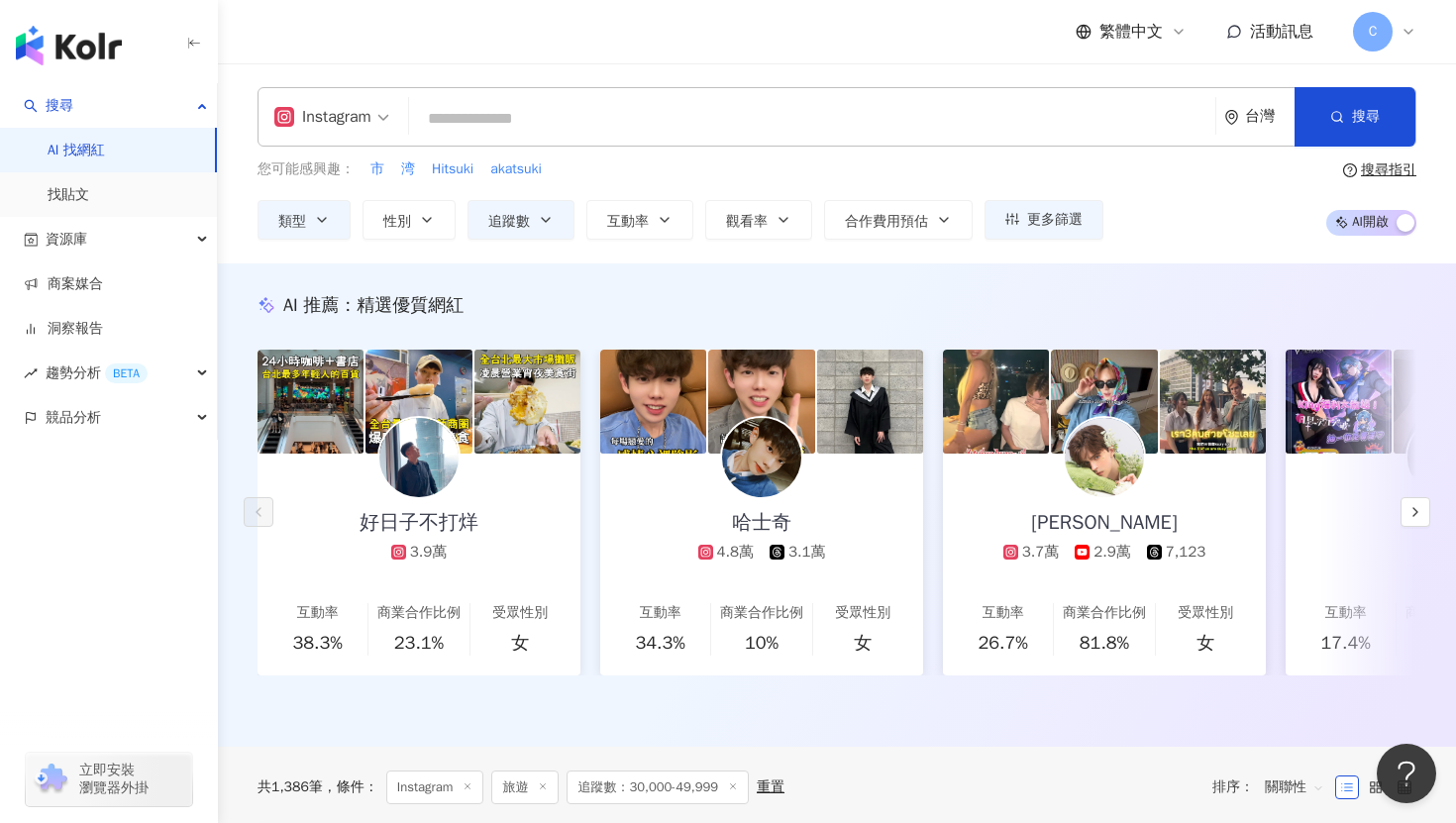 click at bounding box center (812, 119) 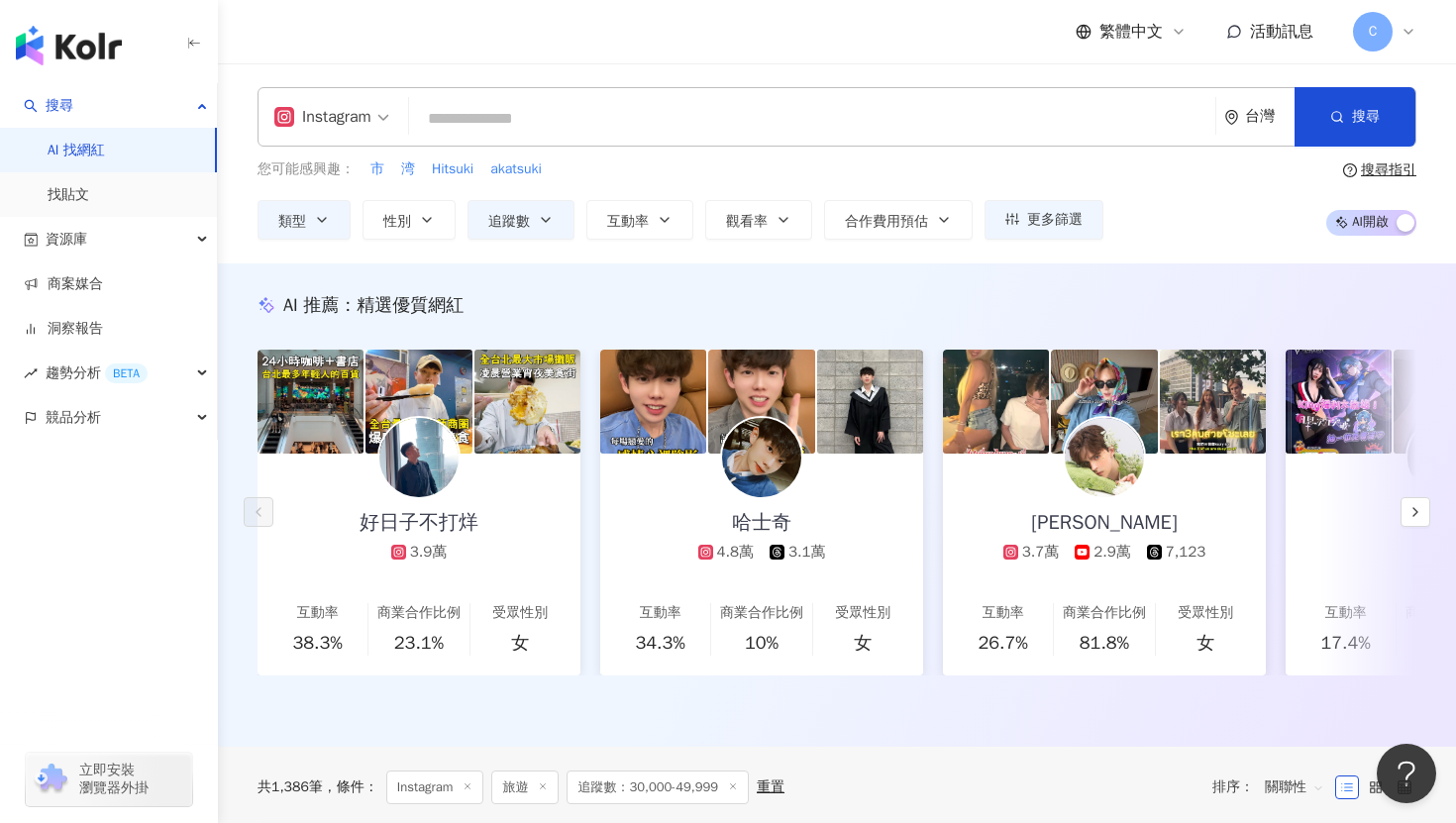 click on "Instagram" at bounding box center (323, 117) 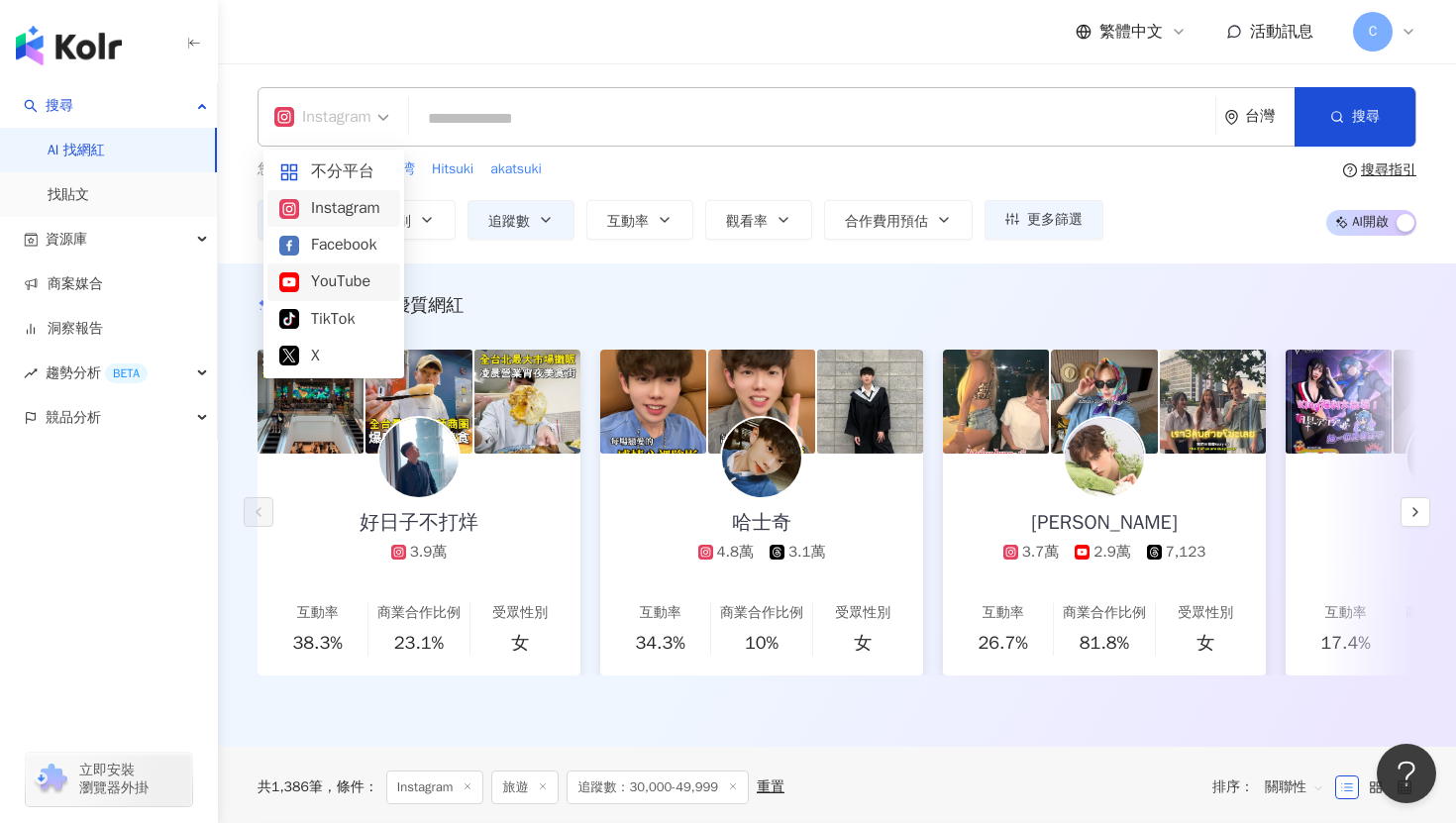 click on "YouTube" at bounding box center (334, 281) 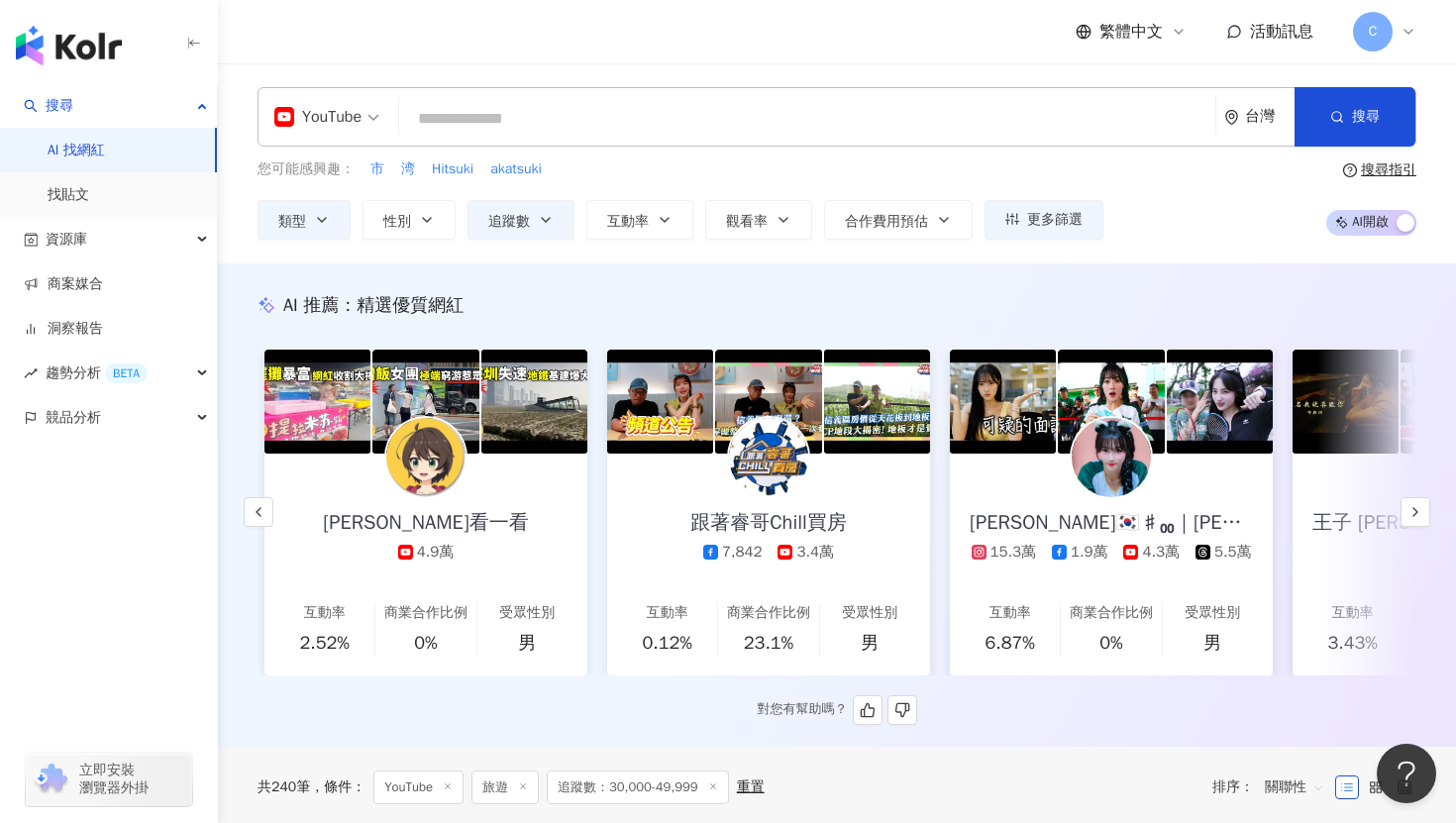 scroll, scrollTop: 0, scrollLeft: 1103, axis: horizontal 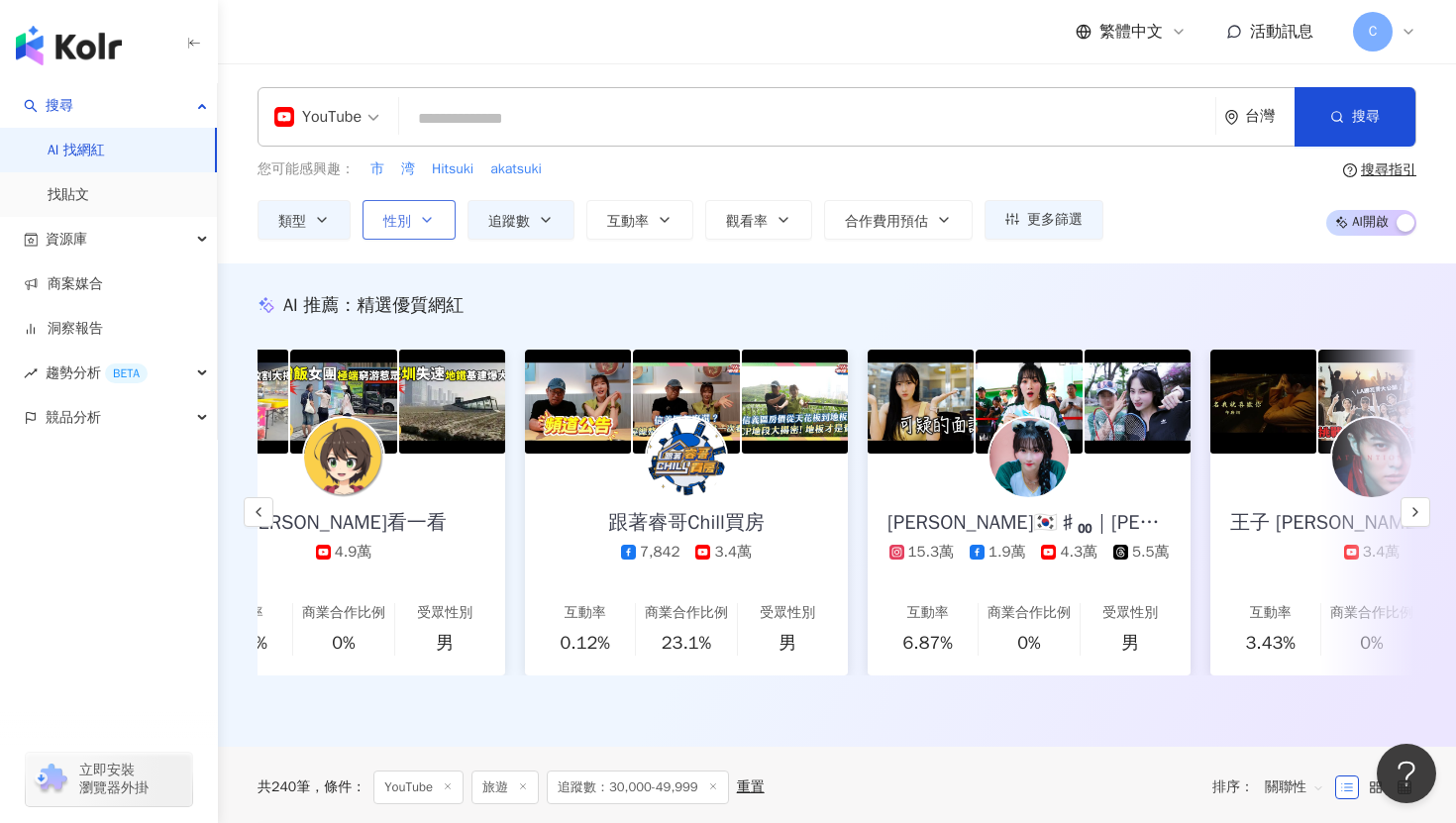 click on "性別" at bounding box center (409, 220) 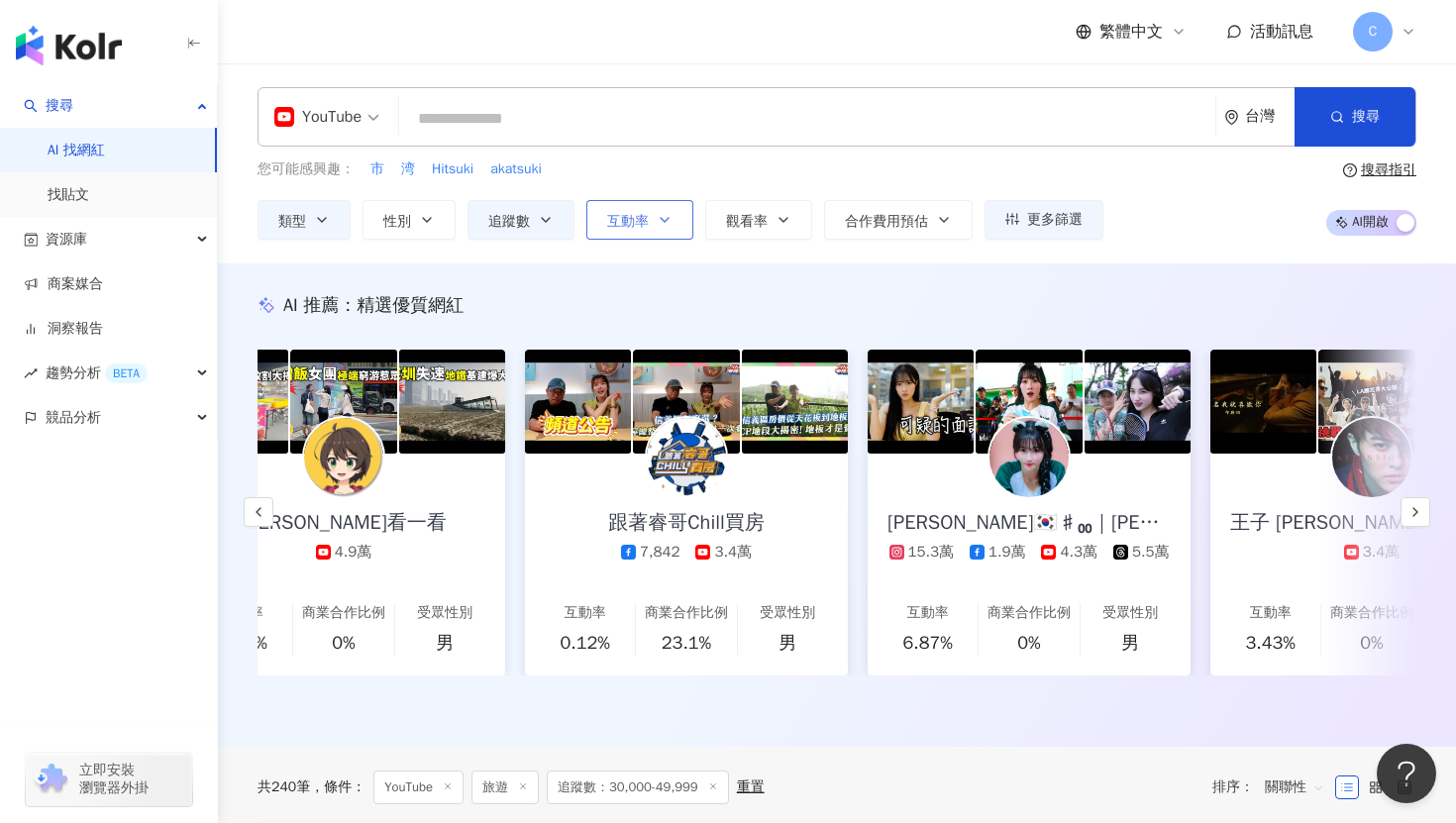 click on "互動率" at bounding box center [628, 222] 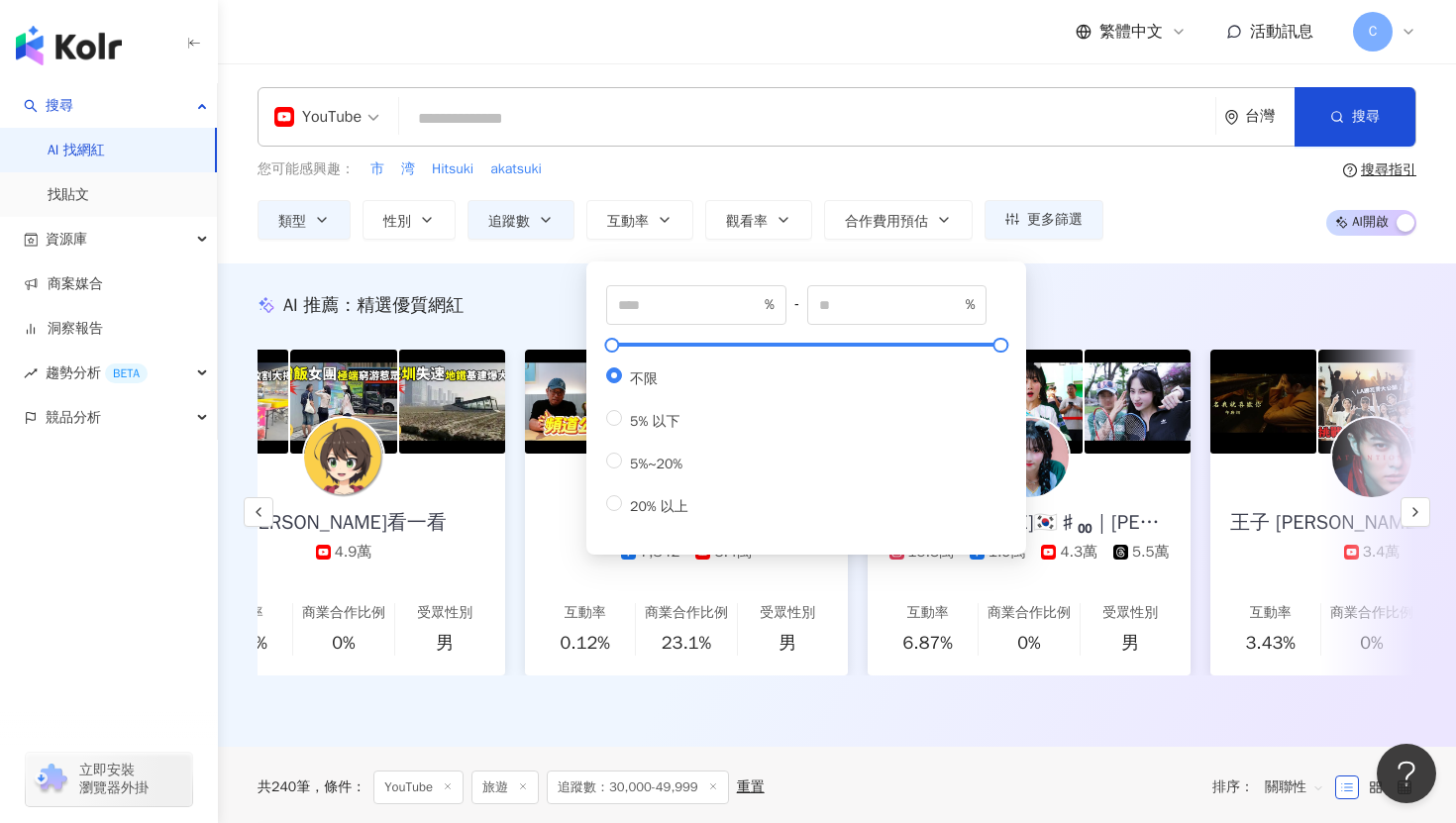 click on "YouTube 台灣 搜尋 您可能感興趣： 市  湾  Hitsuki  akatsuki  類型 性別 追蹤數 互動率 觀看率 合作費用預估  更多篩選 篩選條件 關於網紅 互動潛力 受眾輪廓 獨家 關於網紅 類型  ( 請選擇您想要的類型 ) 旅遊 國家/地區 台灣 性別 不限 女 男 其他 語言     請選擇或搜尋 追蹤數 *****  -  ***** 不限 小型 奈米網紅 (<1萬) 微型網紅 (1萬-3萬) 小型網紅 (3萬-5萬) 中型 中小型網紅 (5萬-10萬) 中型網紅 (10萬-30萬) 中大型網紅 (30萬-50萬) 大型 大型網紅 (50萬-100萬) 百萬網紅 (>100萬) 合作費用預估 不限 限制金額 $ *  -  $ ******* 幣別 : 新台幣 TWD 清除所有篩選 顯示結果 不限 女 男 其他 %  -  % 不限 5% 以下 5%~20% 20% 以上 搜尋指引 AI  開啟 AI  關閉" at bounding box center (837, 163) 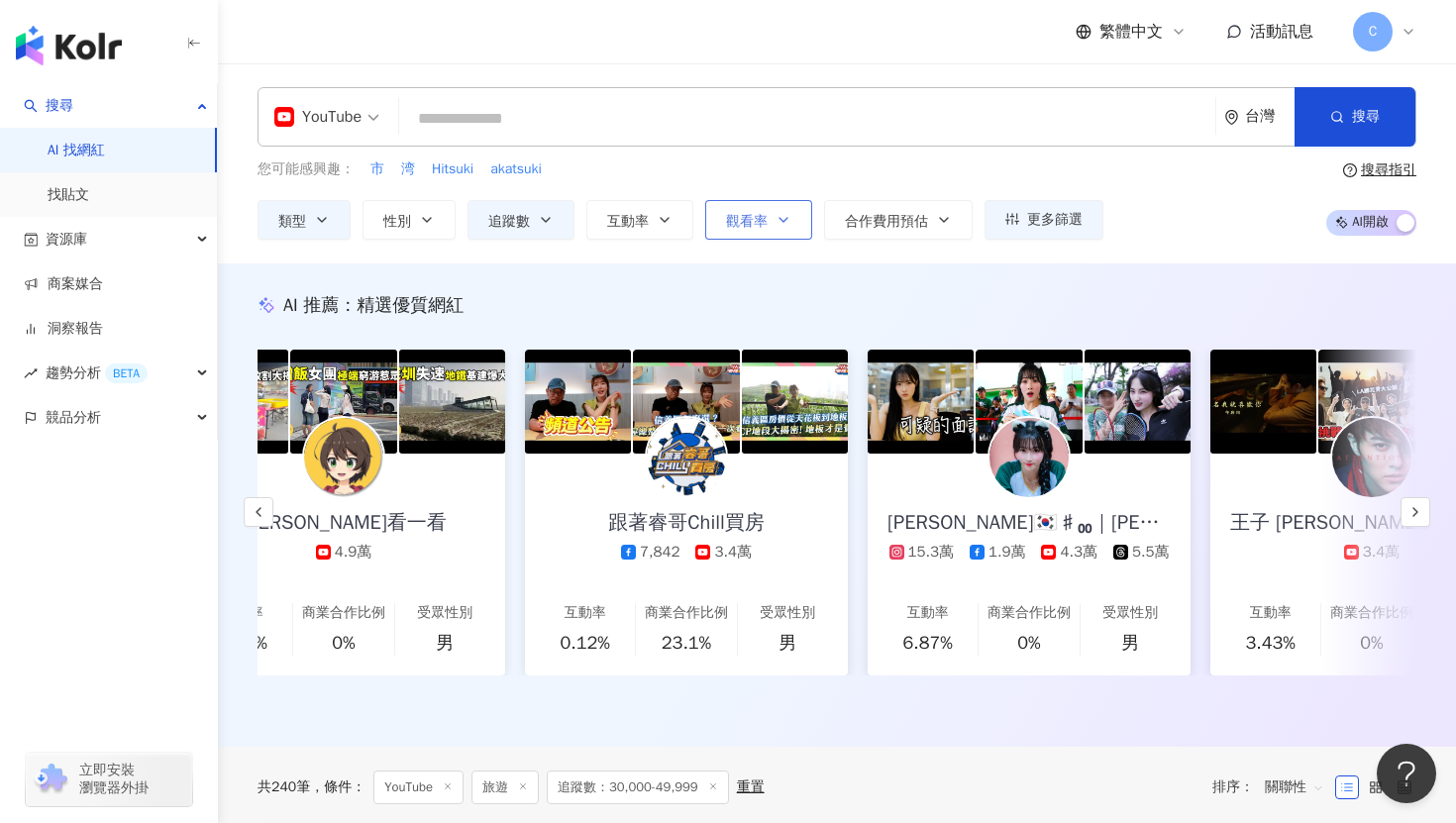 click on "觀看率" at bounding box center (759, 220) 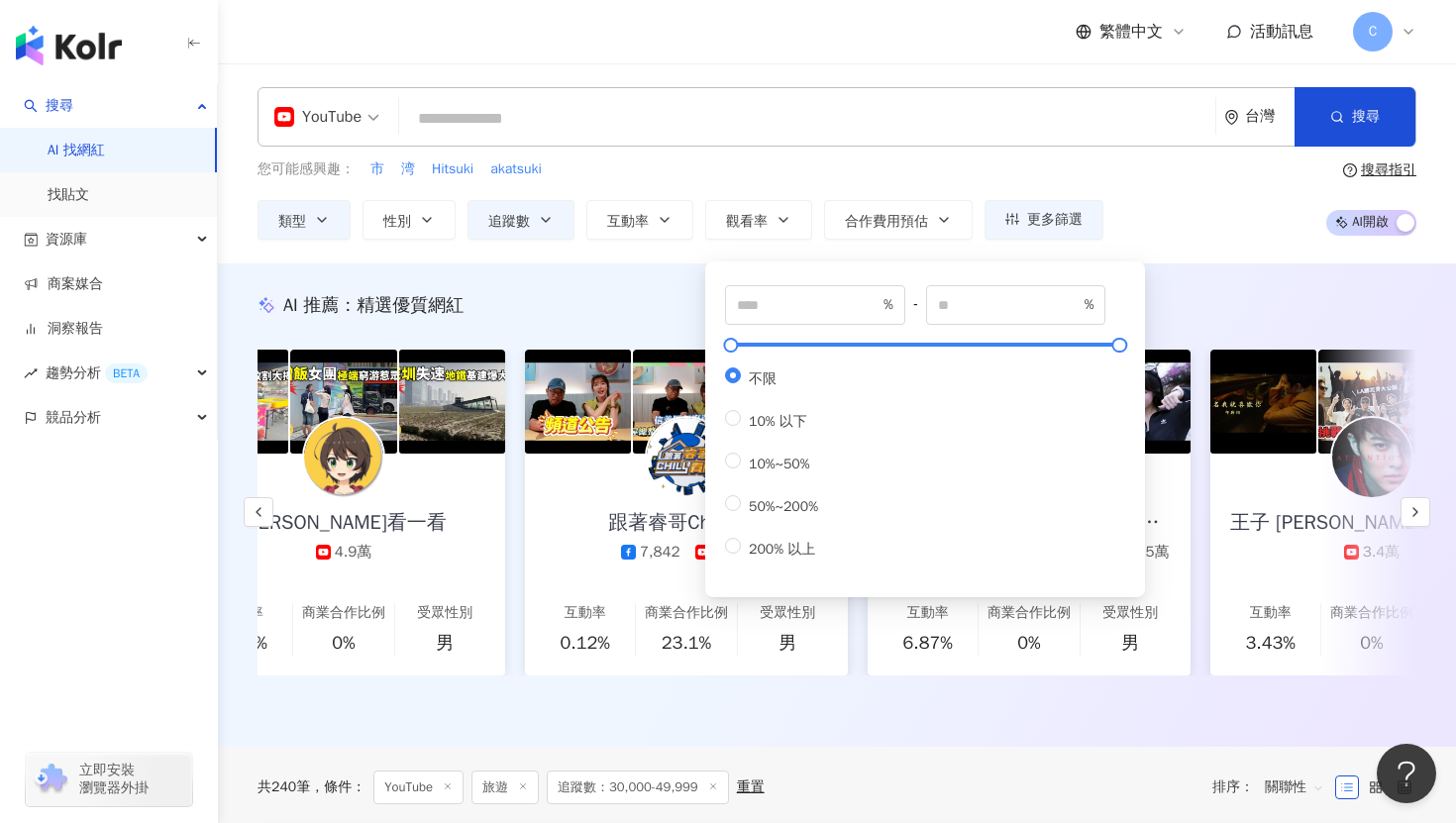 click on "您可能感興趣： 市  湾  Hitsuki  akatsuki  類型 性別 追蹤數 互動率 觀看率 合作費用預估  更多篩選 篩選條件 關於網紅 互動潛力 受眾輪廓 獨家 關於網紅 類型  ( 請選擇您想要的類型 ) 旅遊 國家/地區 台灣 性別 不限 女 男 其他 語言     請選擇或搜尋 追蹤數 *****  -  ***** 不限 小型 奈米網紅 (<1萬) 微型網紅 (1萬-3萬) 小型網紅 (3萬-5萬) 中型 中小型網紅 (5萬-10萬) 中型網紅 (10萬-30萬) 中大型網紅 (30萬-50萬) 大型 大型網紅 (50萬-100萬) 百萬網紅 (>100萬) 合作費用預估 不限 限制金額 $ *  -  $ ******* 幣別 : 新台幣 TWD 清除所有篩選 顯示結果 不限 女 男 其他 %  -  % 不限 5% 以下 5%~20% 20% 以上 %  -  % 不限 10% 以下 10%~50% 50%~200% 200% 以上 搜尋指引 AI  開啟 AI  關閉" at bounding box center [837, 199] 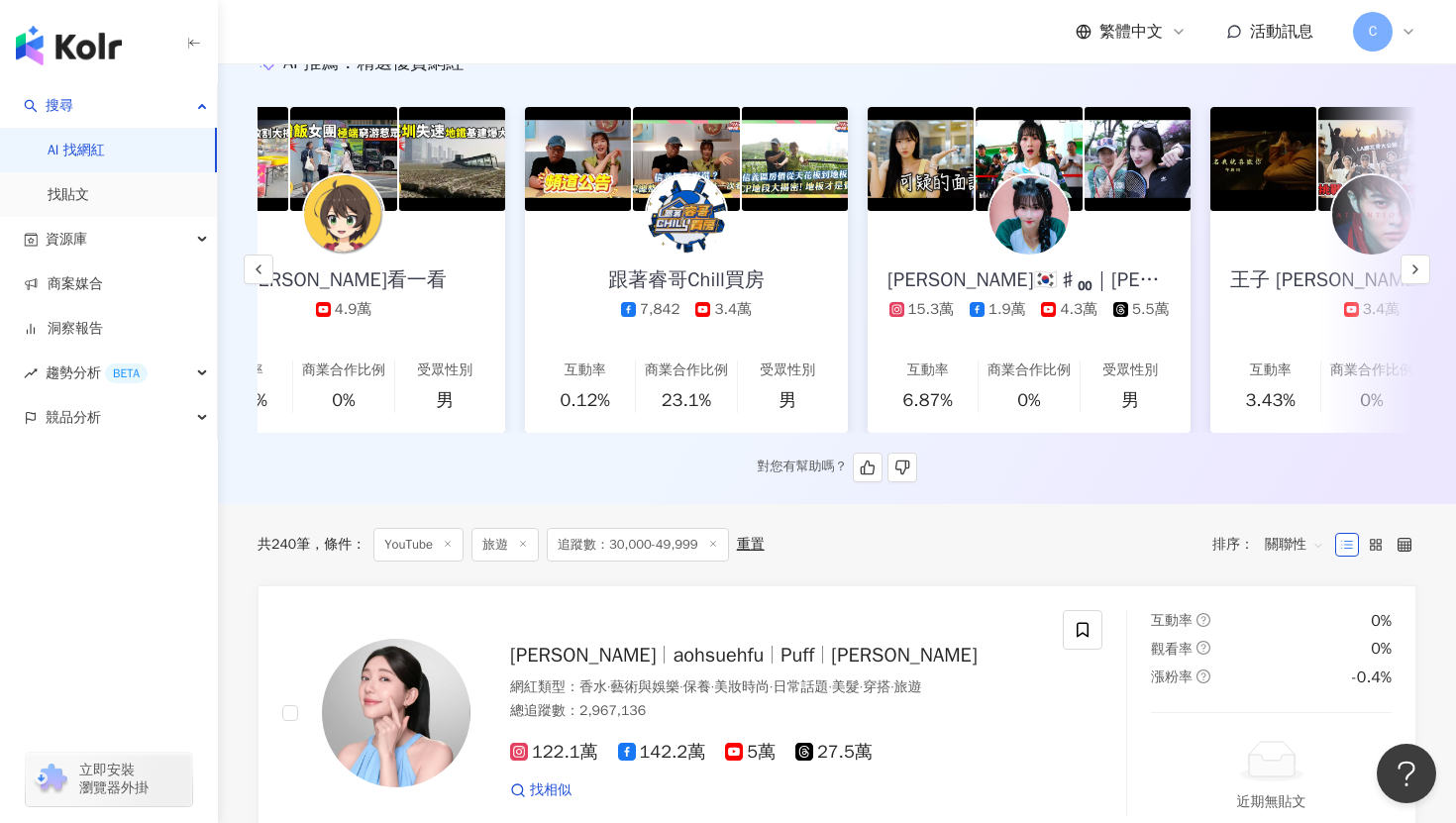 scroll, scrollTop: 323, scrollLeft: 0, axis: vertical 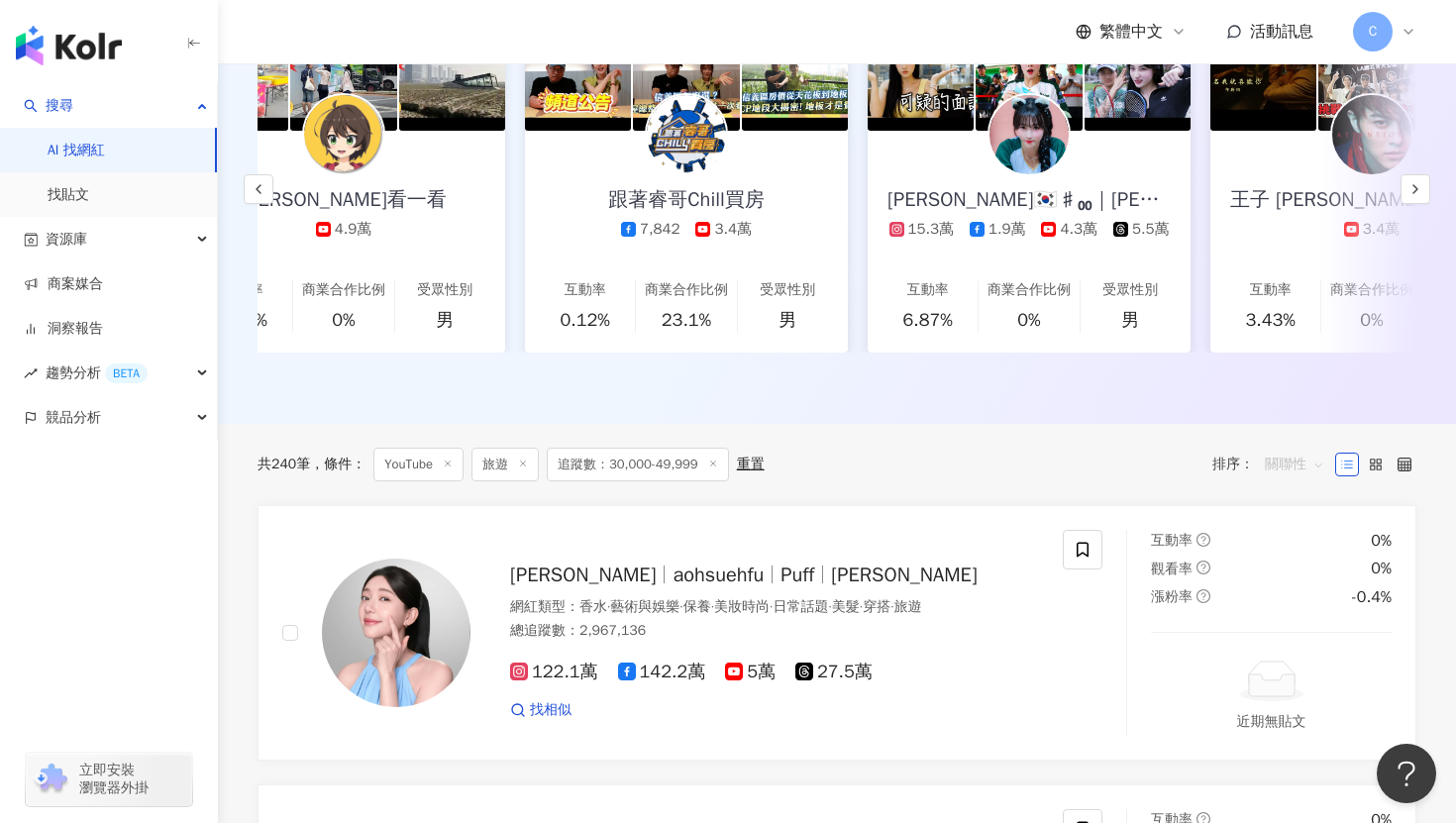 click on "關聯性" at bounding box center [1295, 464] 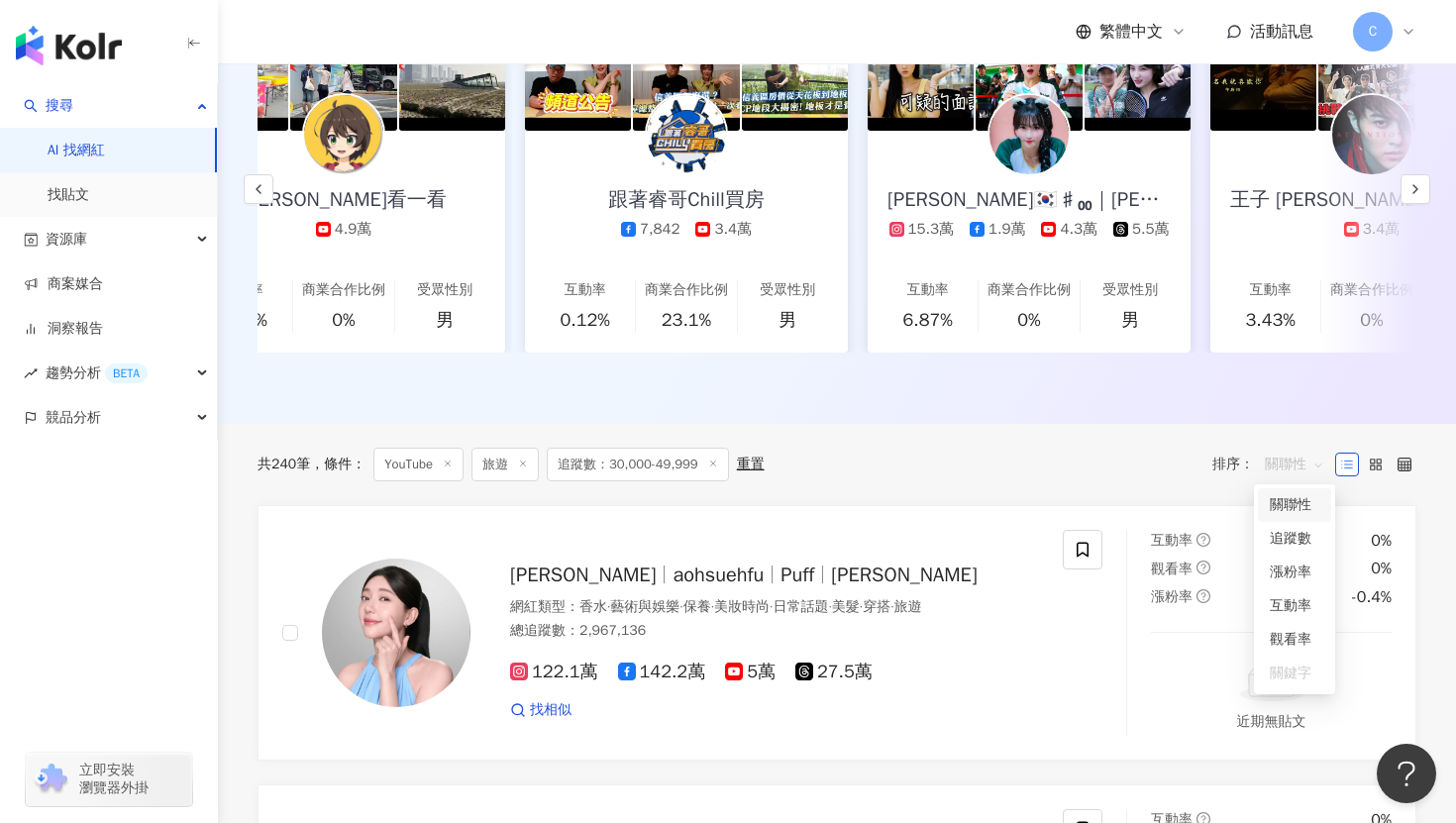 click on "關聯性" at bounding box center [1295, 505] 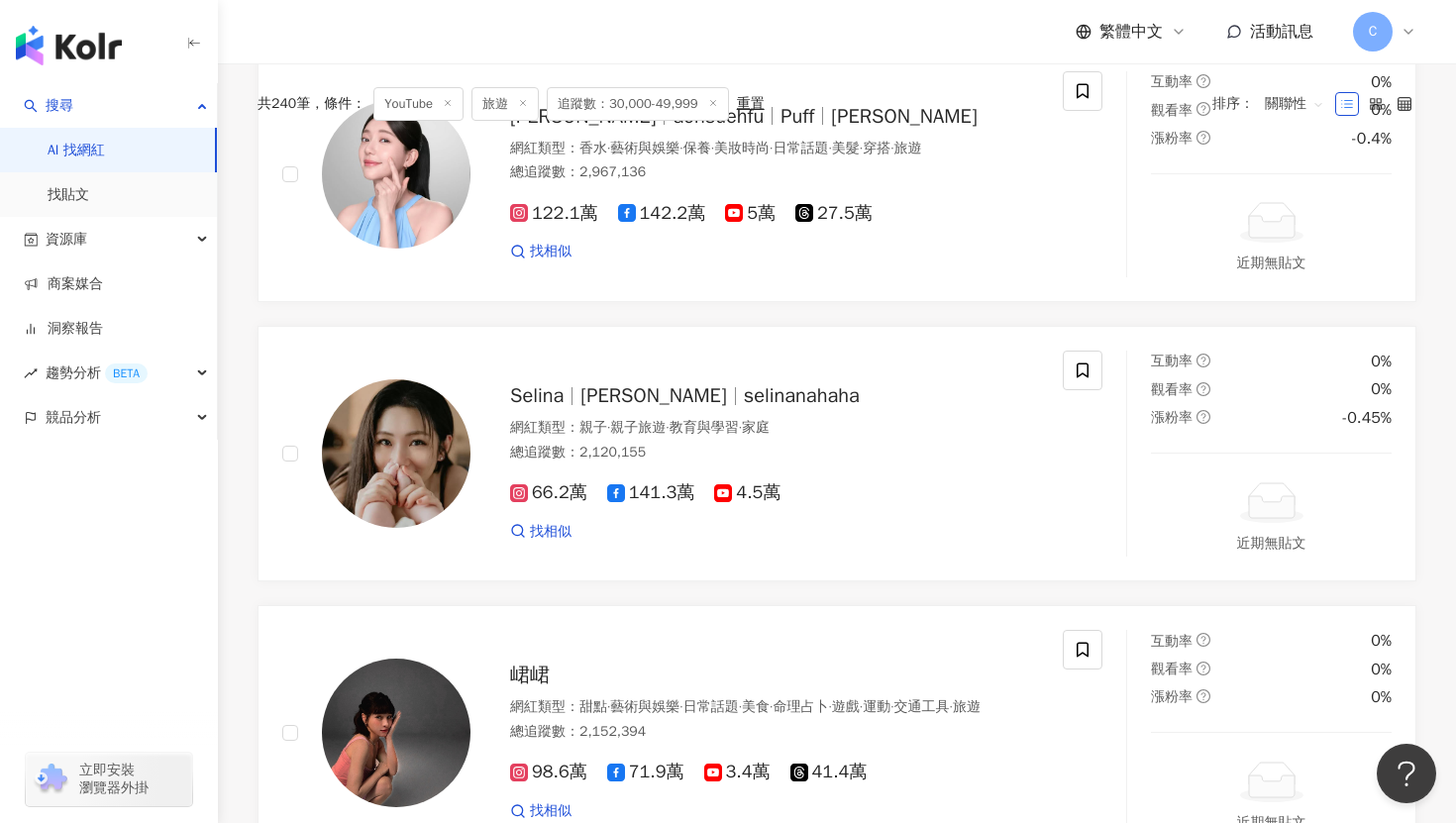 scroll, scrollTop: 0, scrollLeft: 0, axis: both 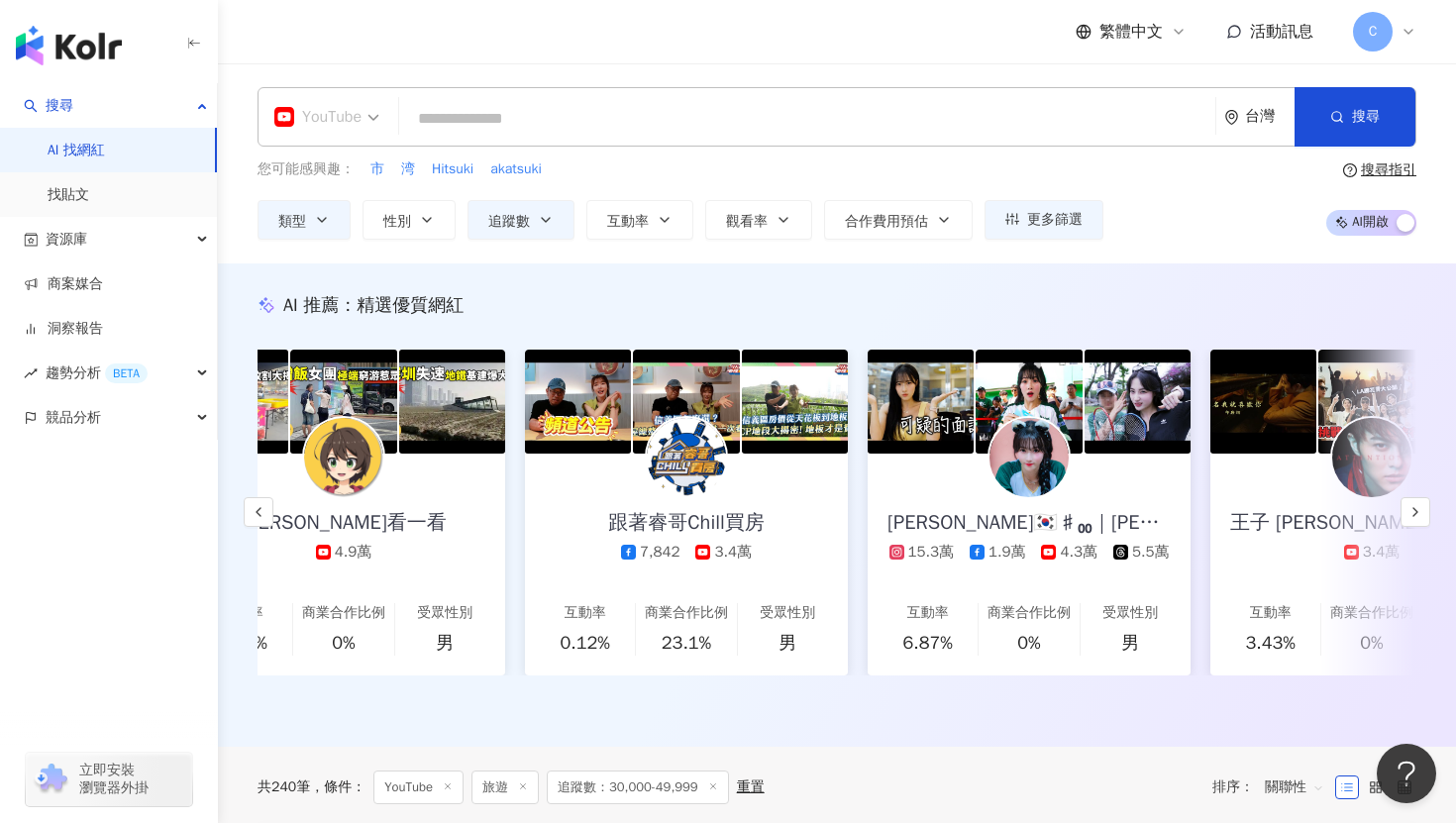 click on "YouTube" at bounding box center (318, 117) 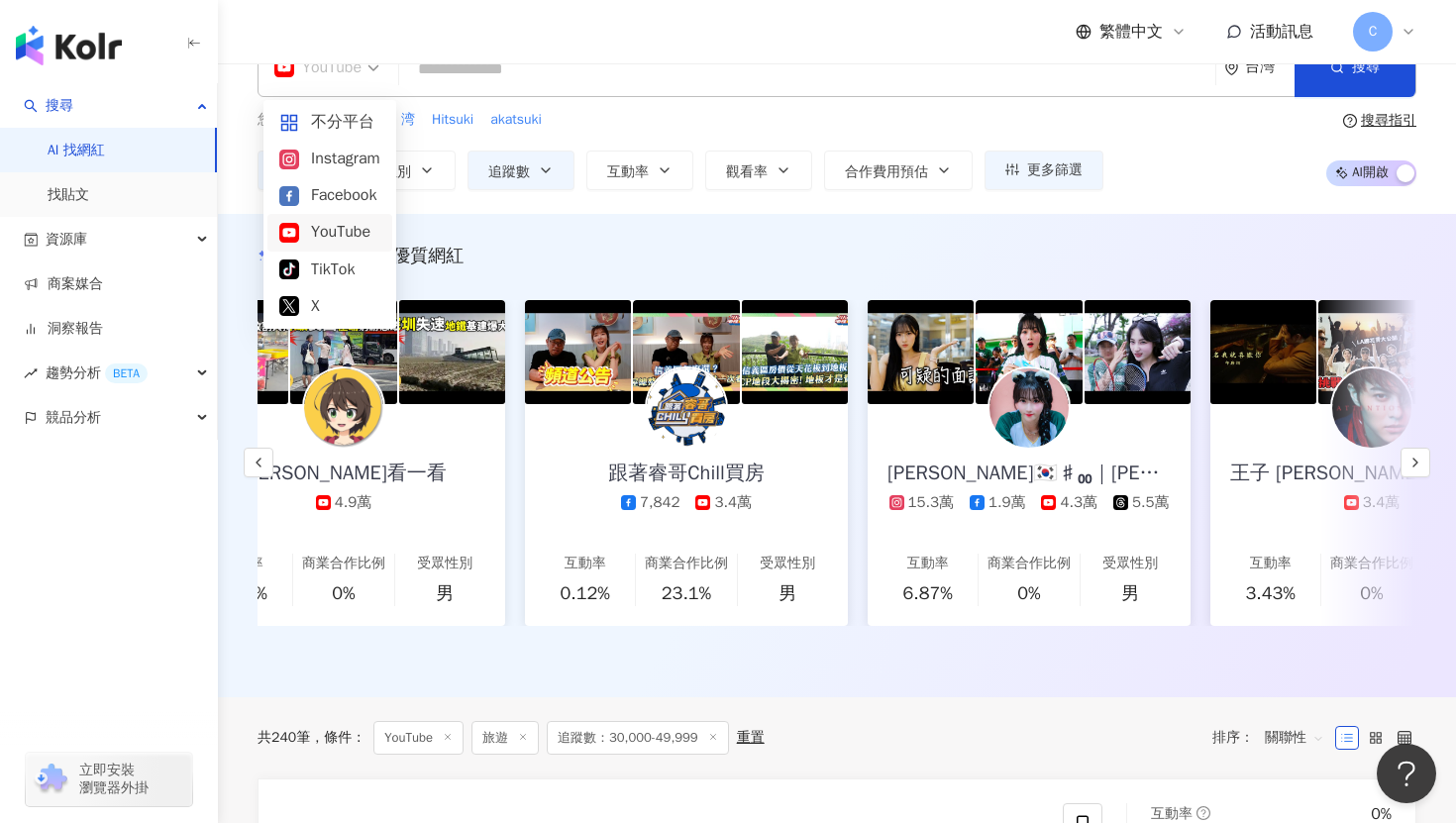 scroll, scrollTop: 0, scrollLeft: 0, axis: both 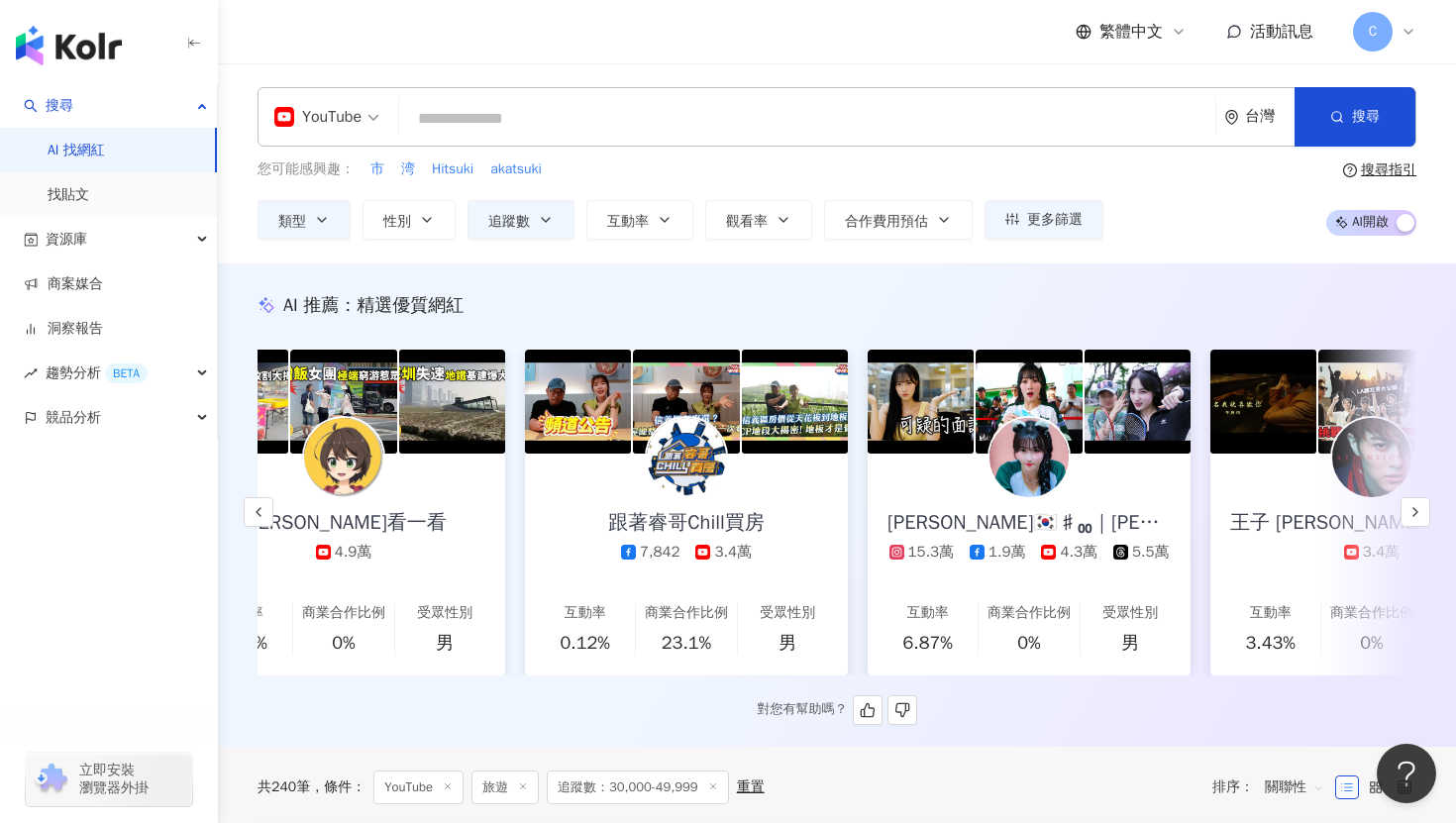 click on "AI 推薦 ： 精選優質網紅" at bounding box center (837, 305) 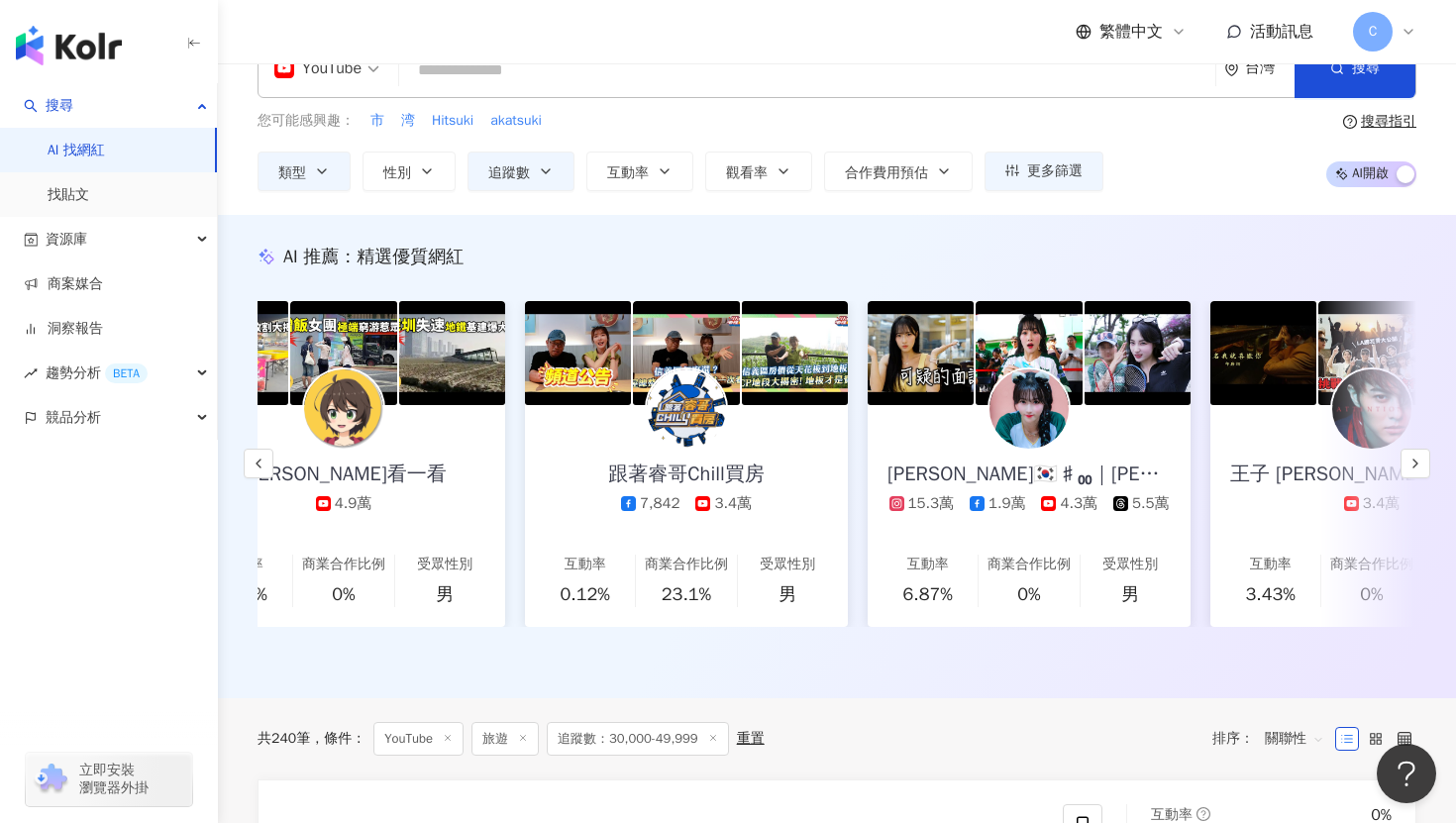 scroll, scrollTop: 0, scrollLeft: 0, axis: both 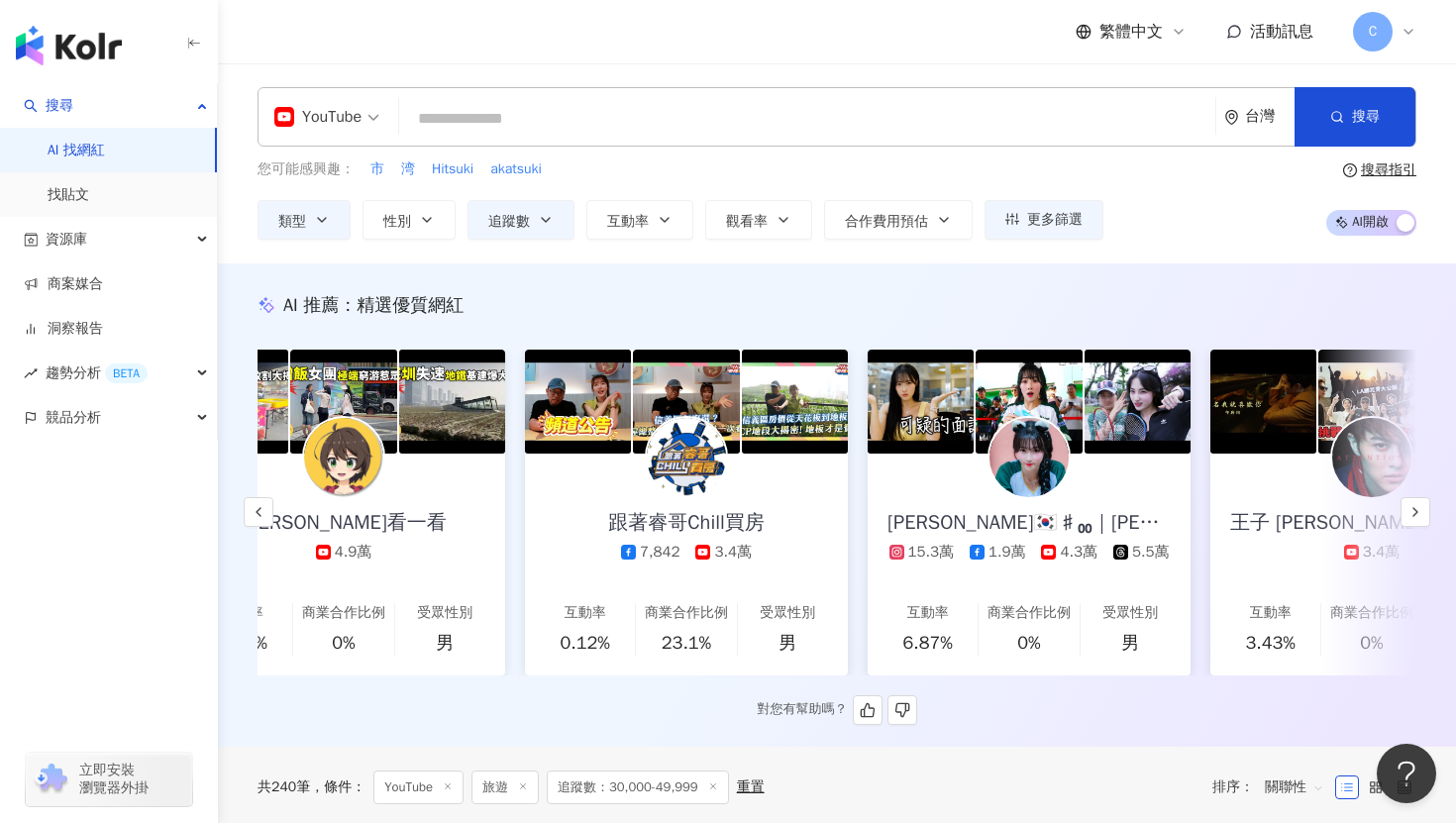 click on "박민서🇰🇷♯₀₀｜Mingo｜朴旻曙 ♯₉₀ 15.3萬 1.9萬 4.3萬 5.5萬" at bounding box center [1029, 508] 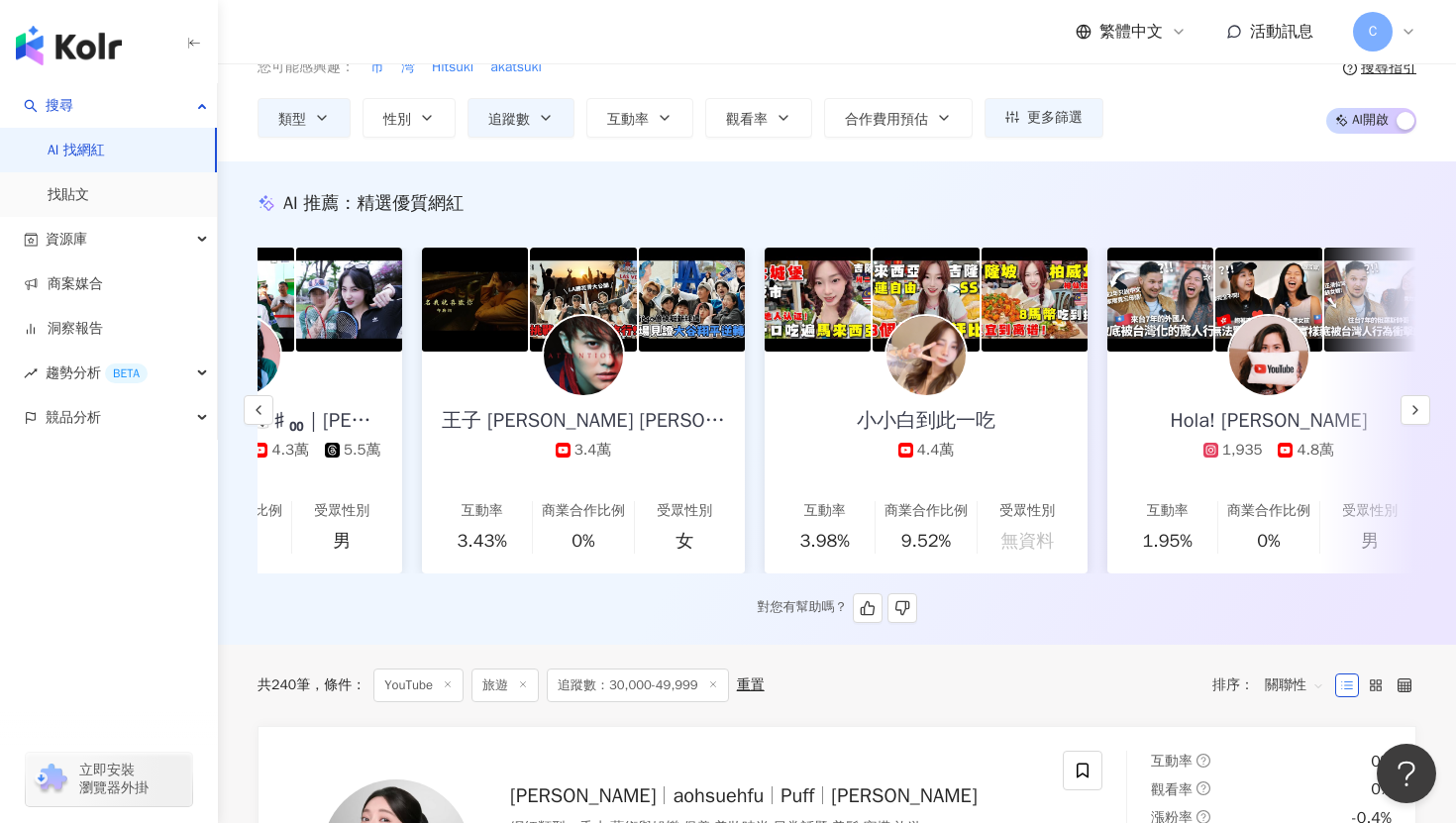 scroll, scrollTop: 0, scrollLeft: 1896, axis: horizontal 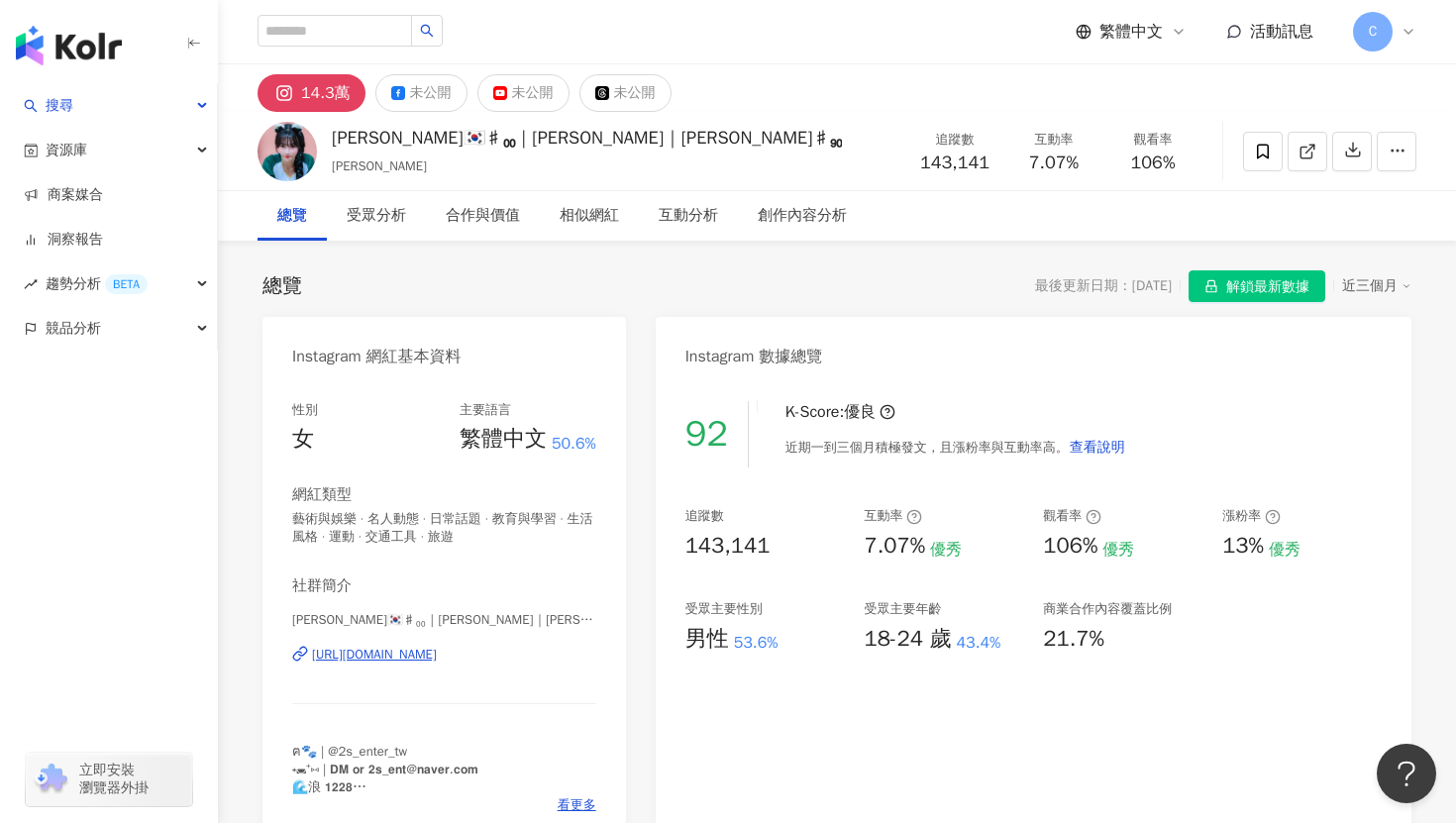 click at bounding box center [287, 152] 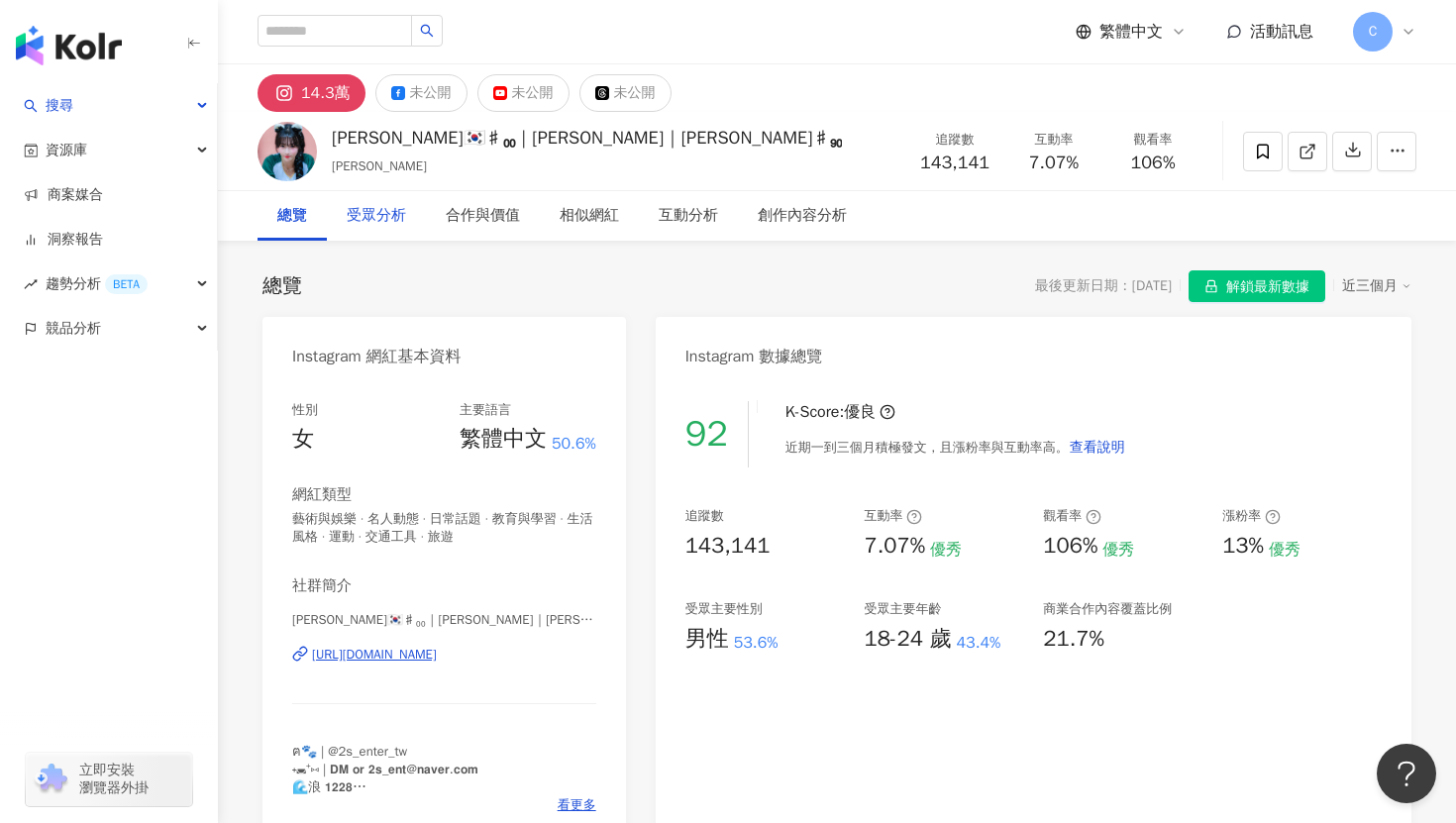 click on "受眾分析" at bounding box center [376, 216] 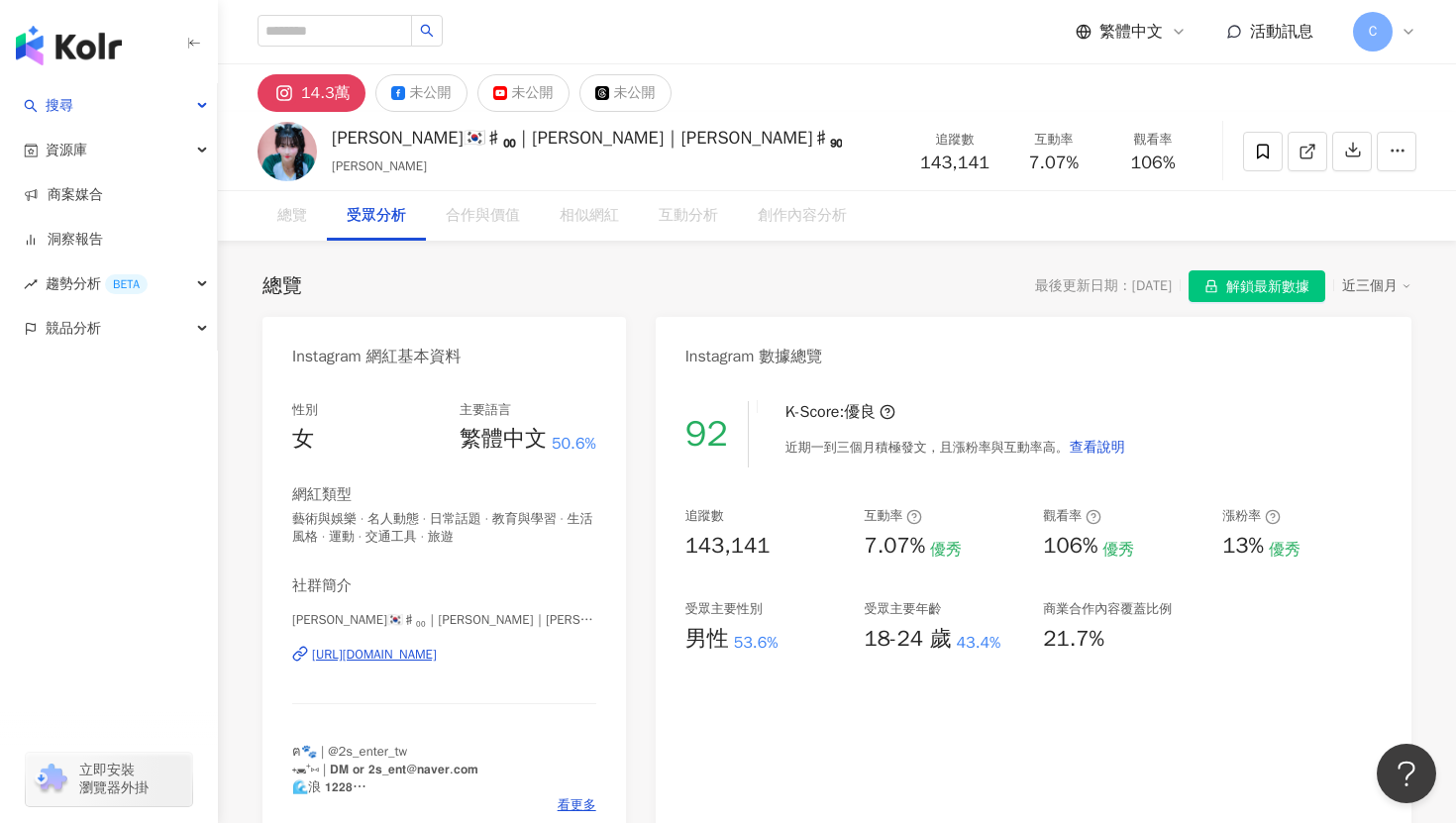 scroll, scrollTop: 1713, scrollLeft: 0, axis: vertical 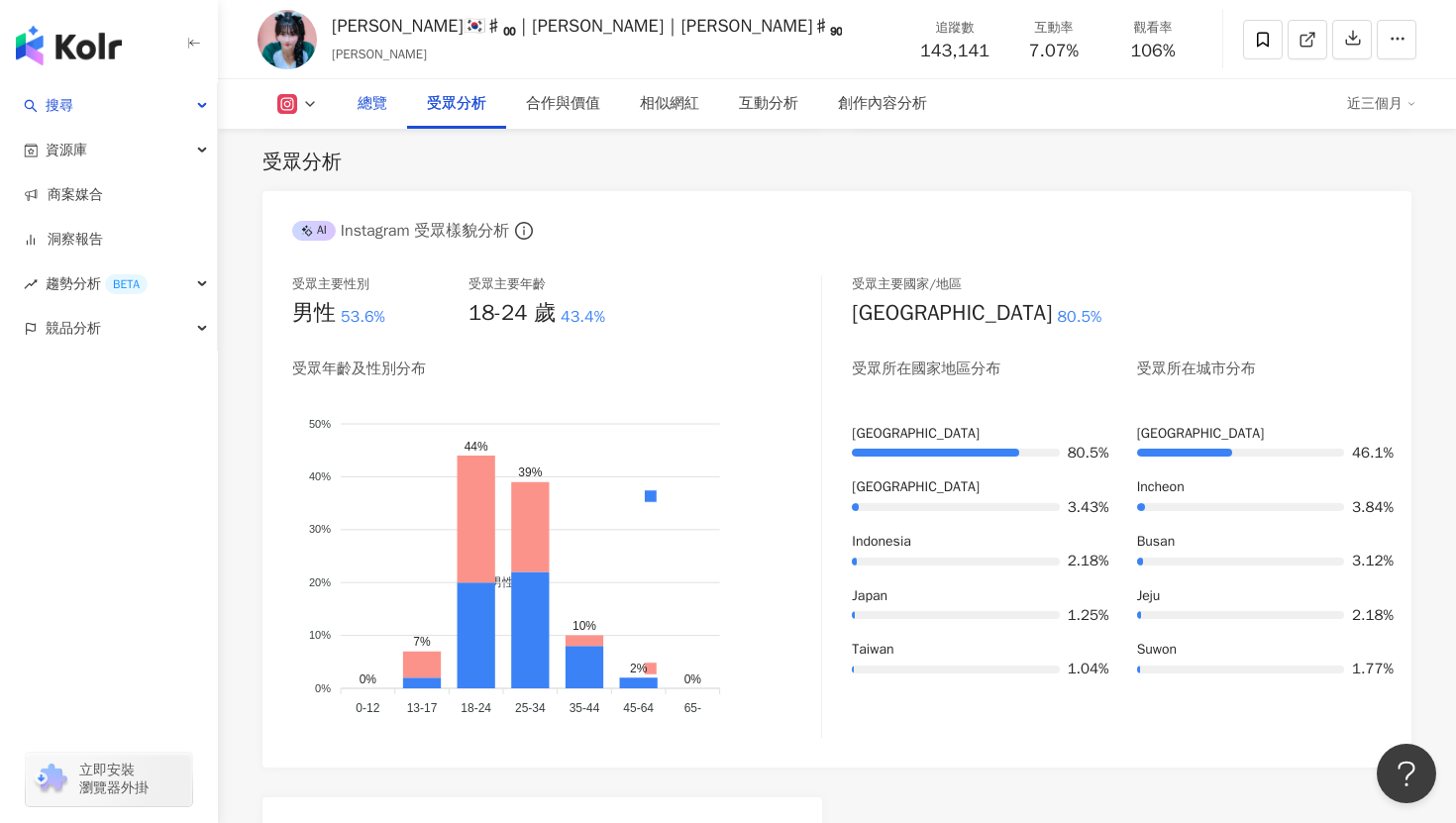 click on "總覽" at bounding box center [372, 104] 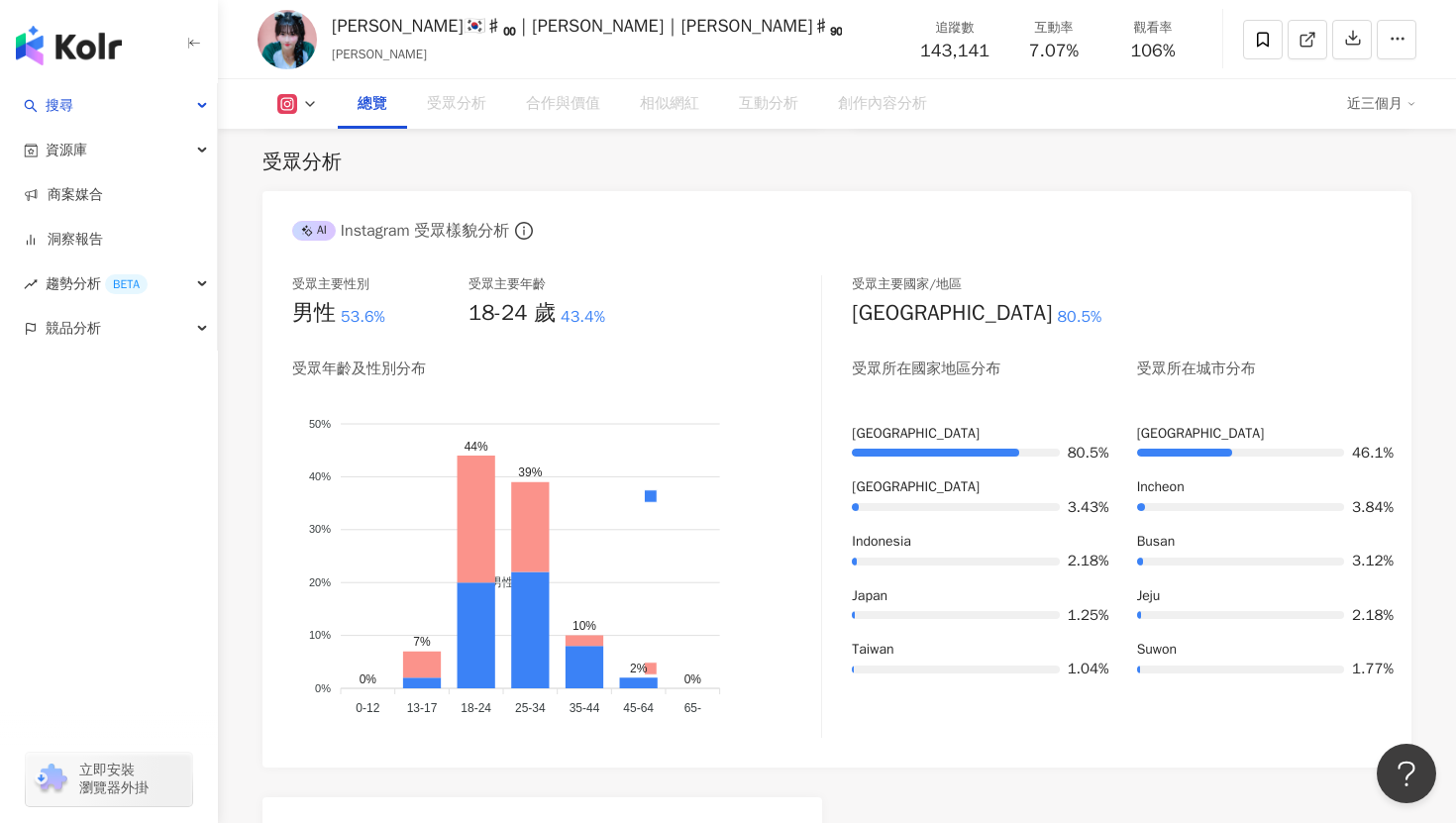 scroll, scrollTop: 122, scrollLeft: 0, axis: vertical 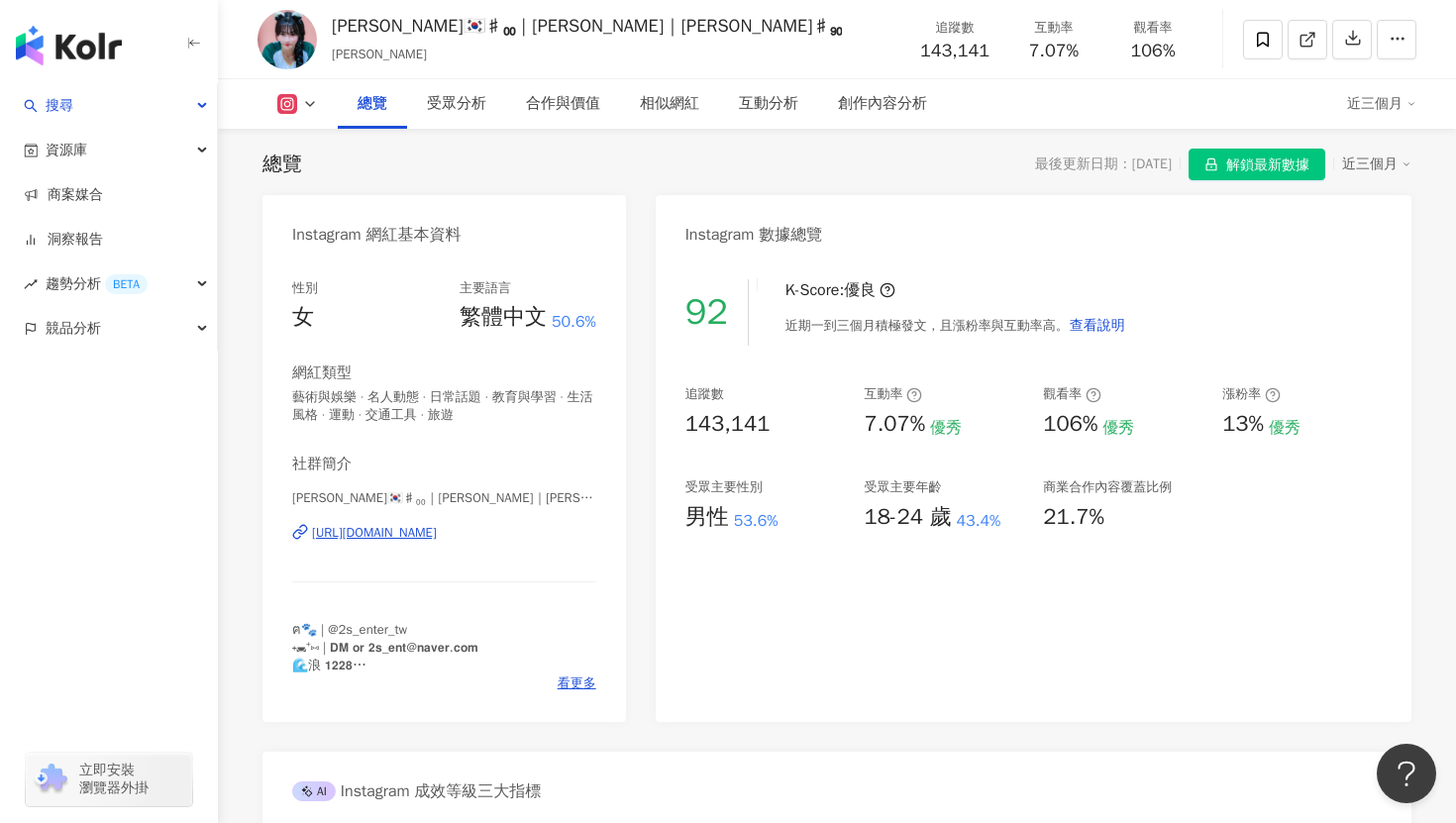 click 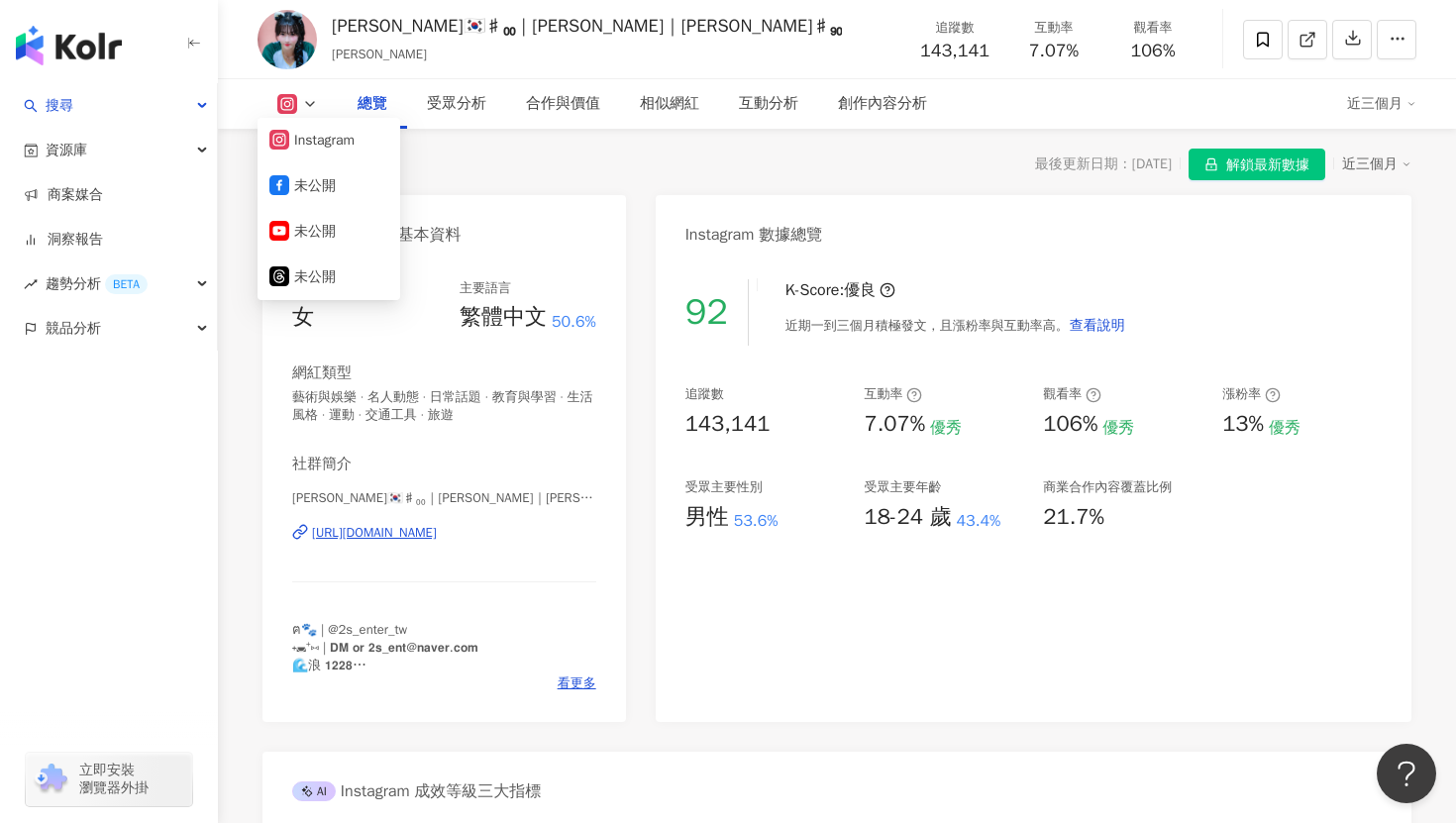 click on "總覽 最後更新日期：[DATE] 解鎖最新數據 近三個月" at bounding box center [837, 164] 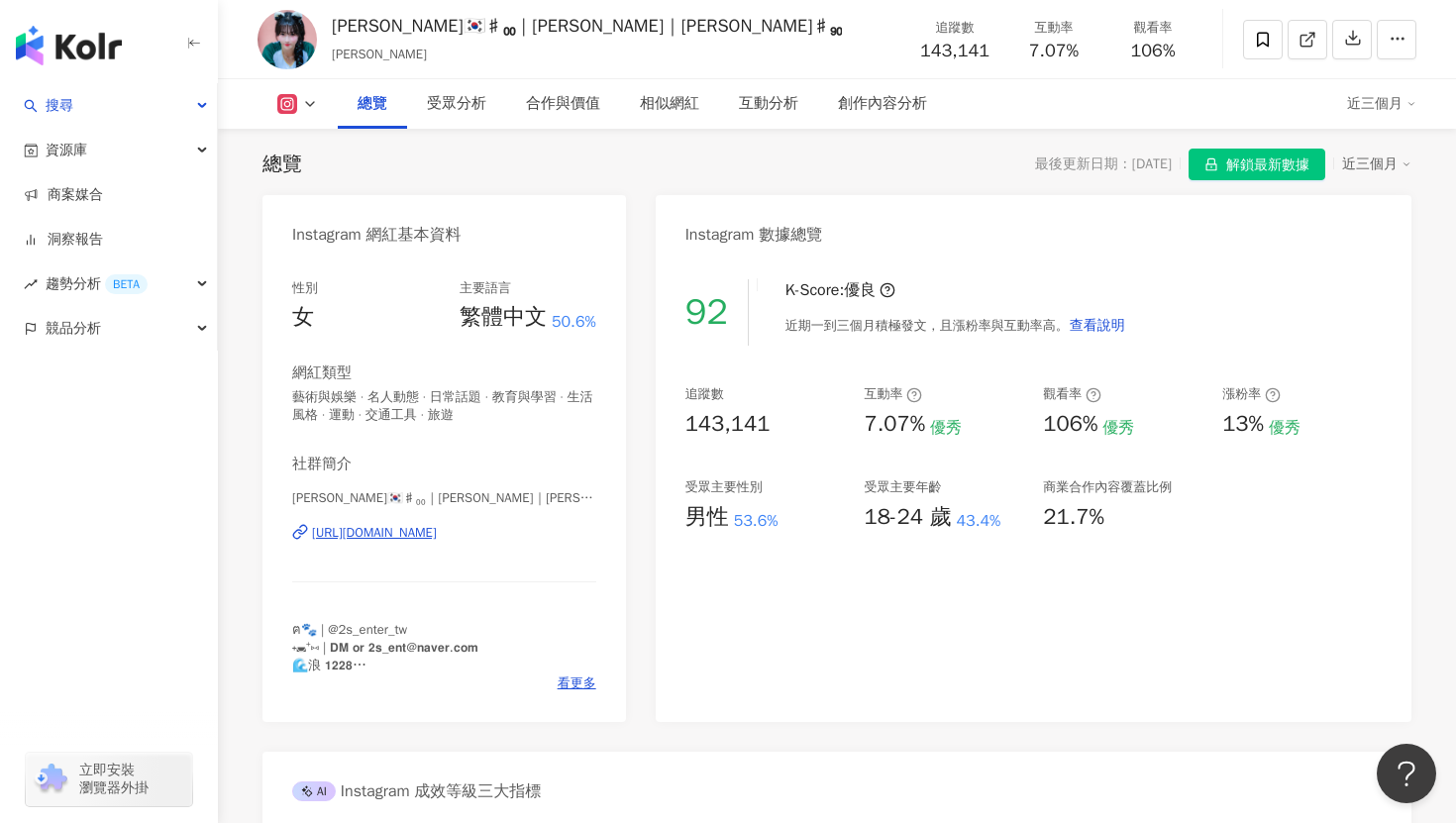 click on "[URL][DOMAIN_NAME]" at bounding box center [374, 533] 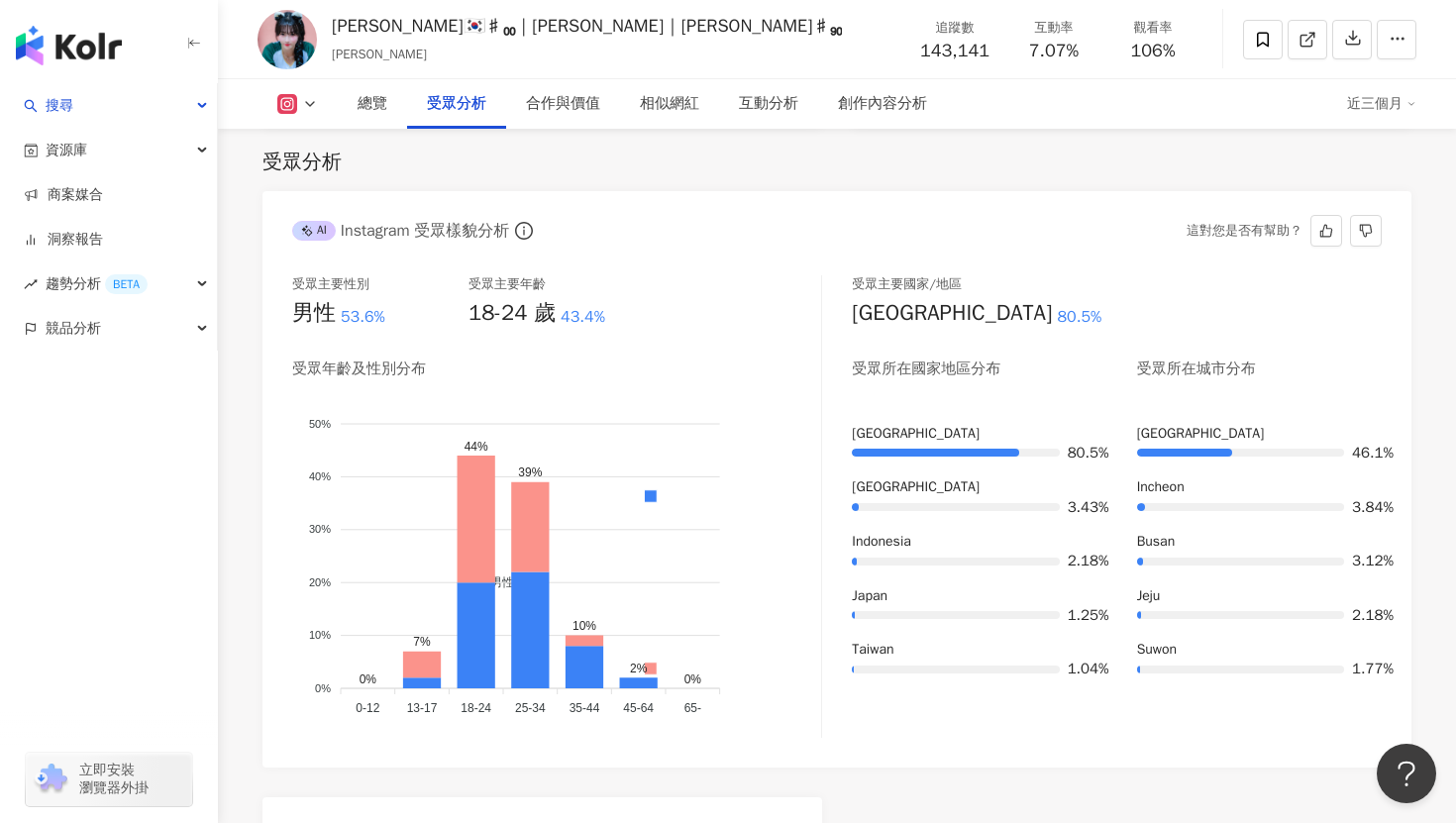scroll, scrollTop: 0, scrollLeft: 0, axis: both 